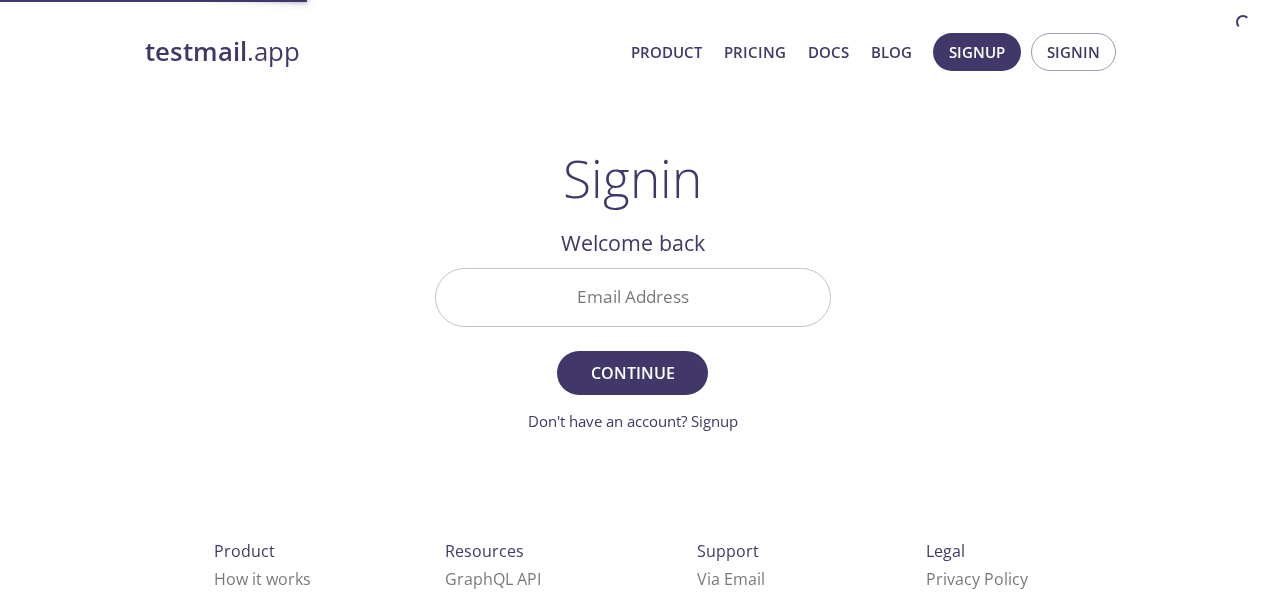 scroll, scrollTop: 0, scrollLeft: 0, axis: both 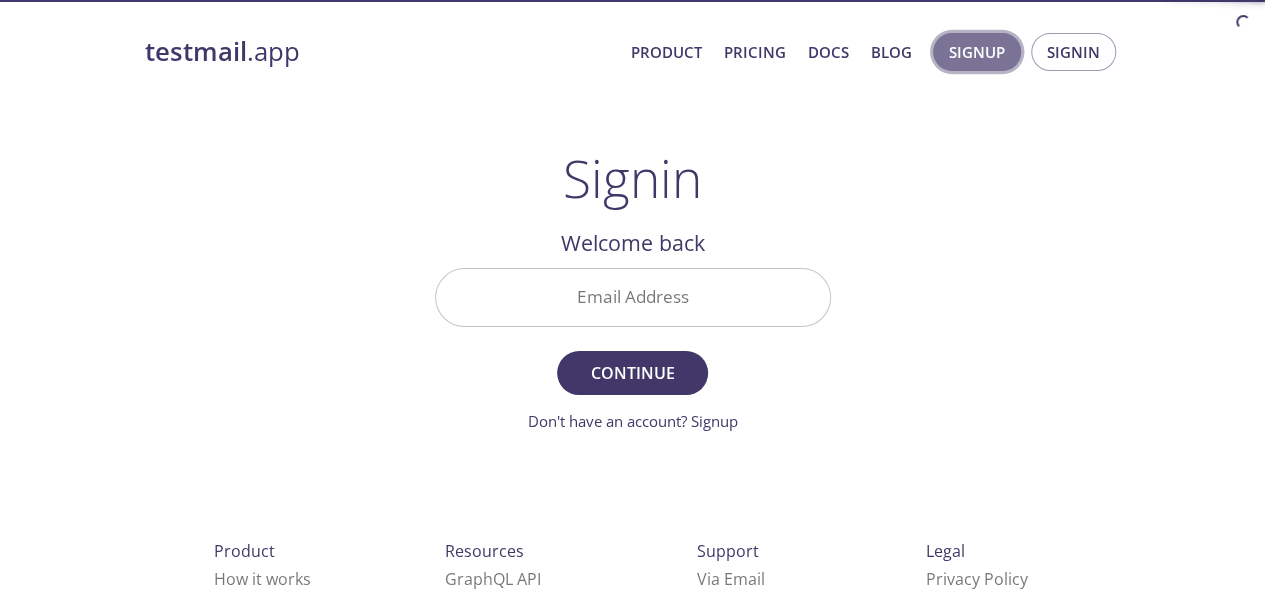 click on "Signup" at bounding box center [977, 52] 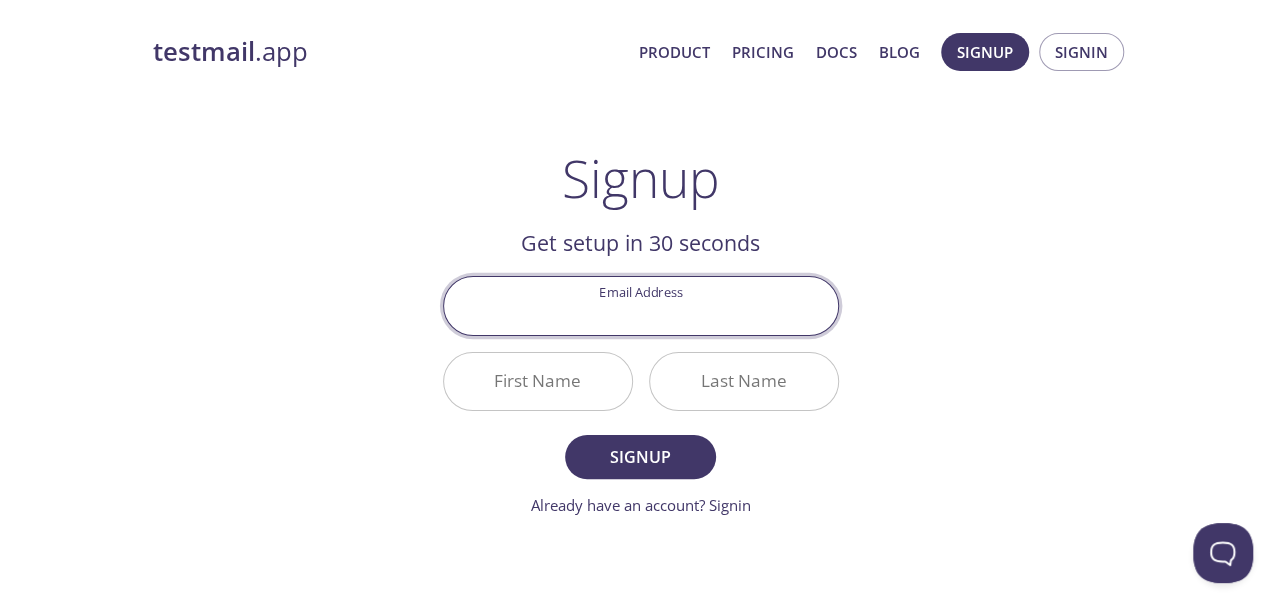 scroll, scrollTop: 0, scrollLeft: 0, axis: both 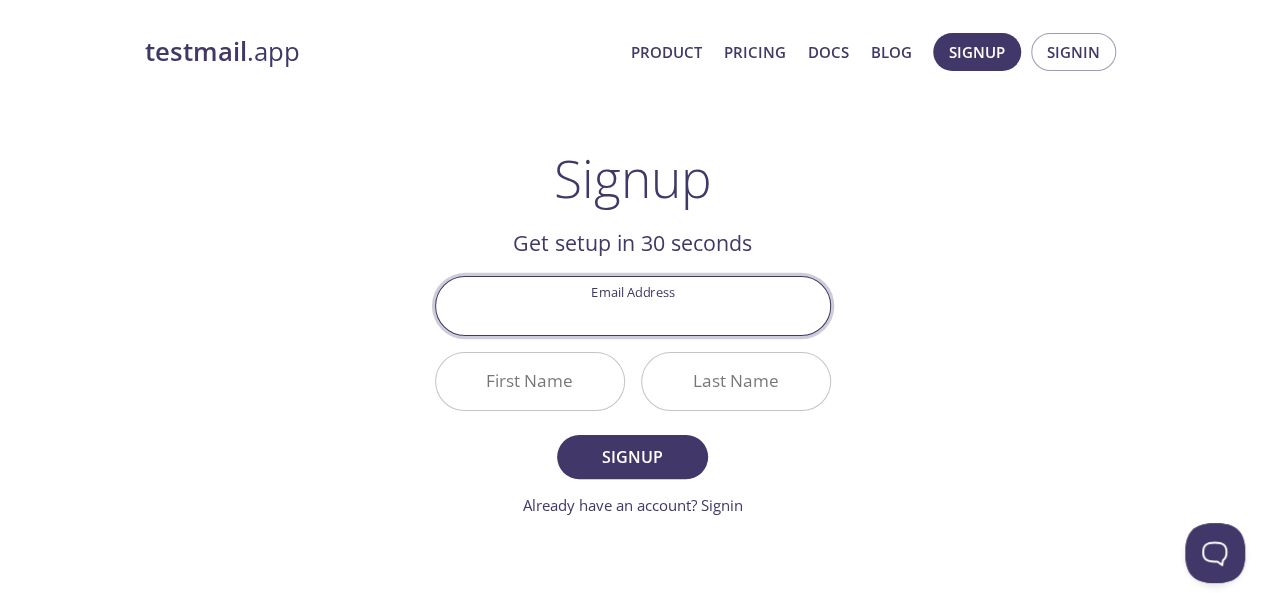 click on "Email Address" at bounding box center (633, 305) 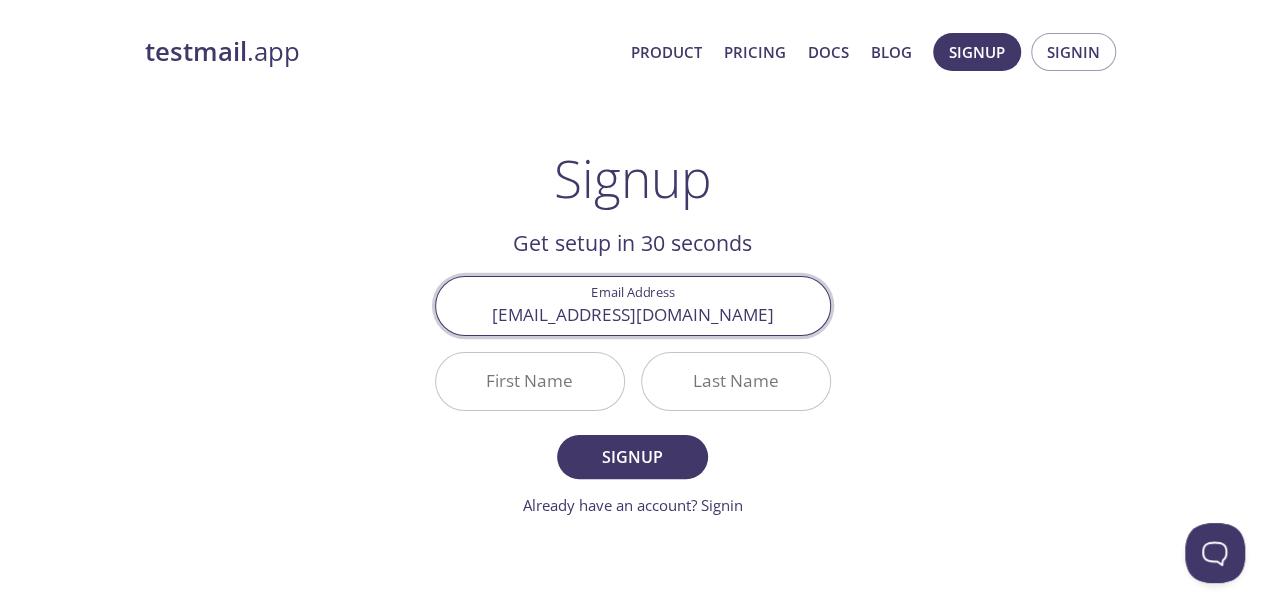 type on "[EMAIL_ADDRESS][DOMAIN_NAME]" 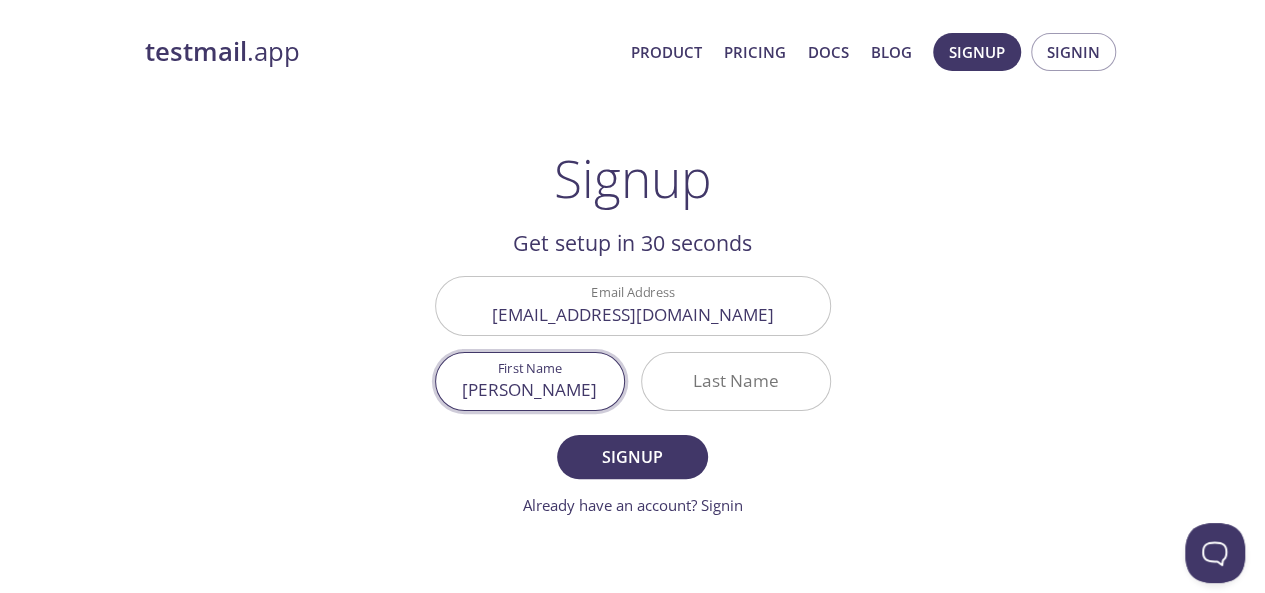 type on "[PERSON_NAME]" 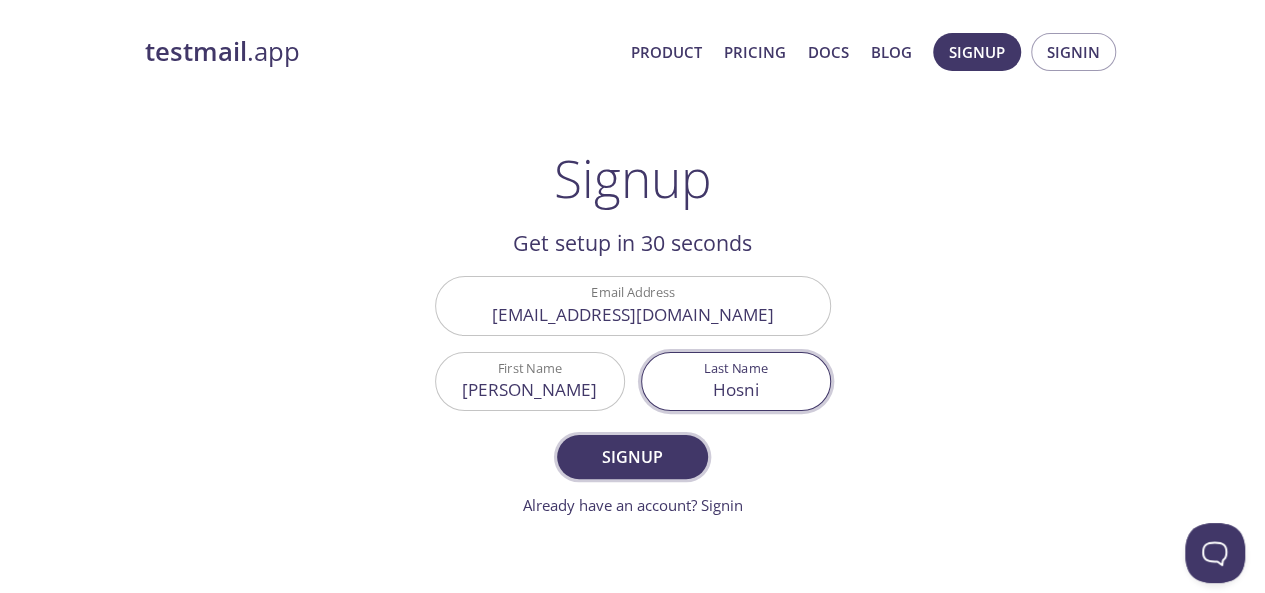 type on "Hosni" 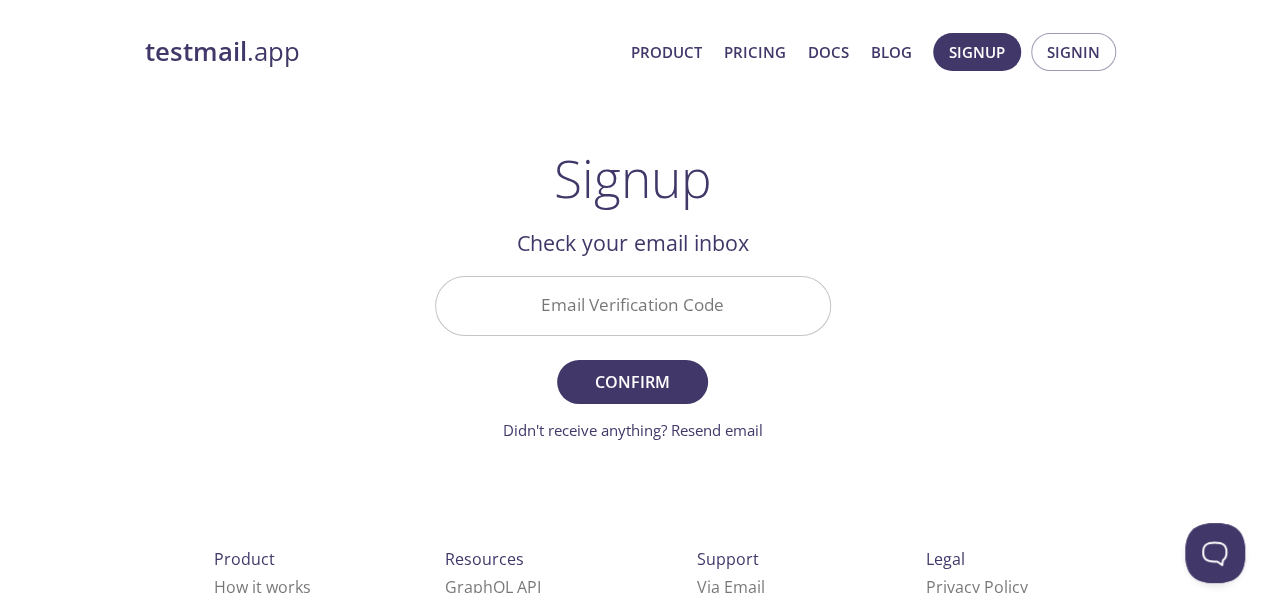 click on "Email Verification Code" at bounding box center [633, 305] 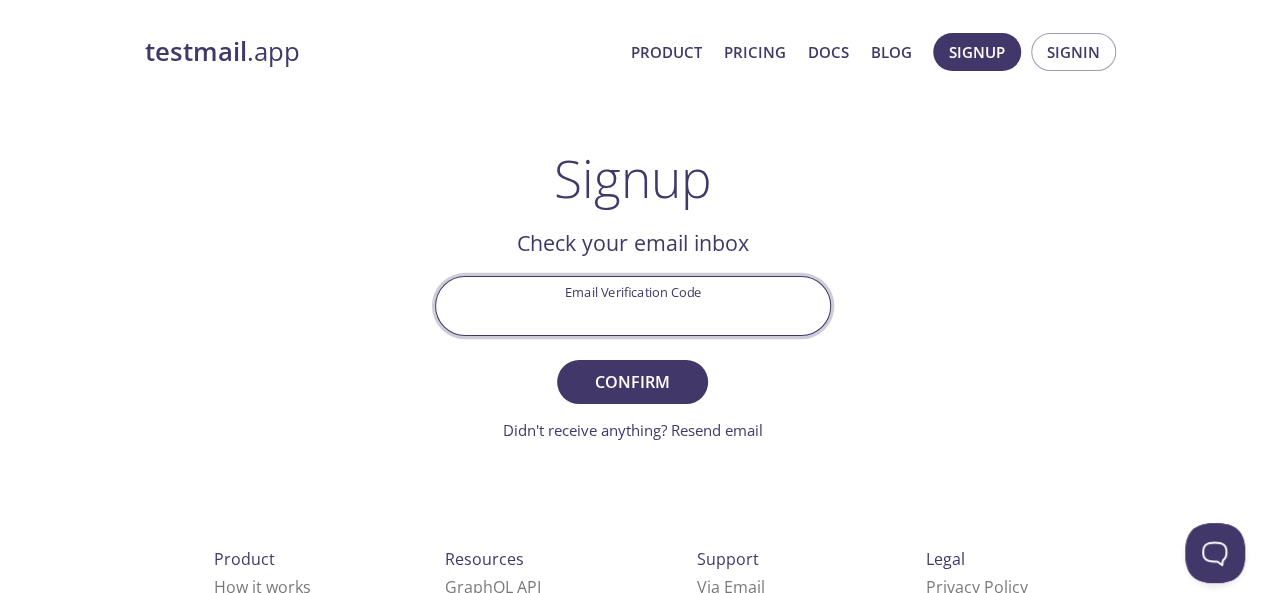 paste on "PT8CHR9" 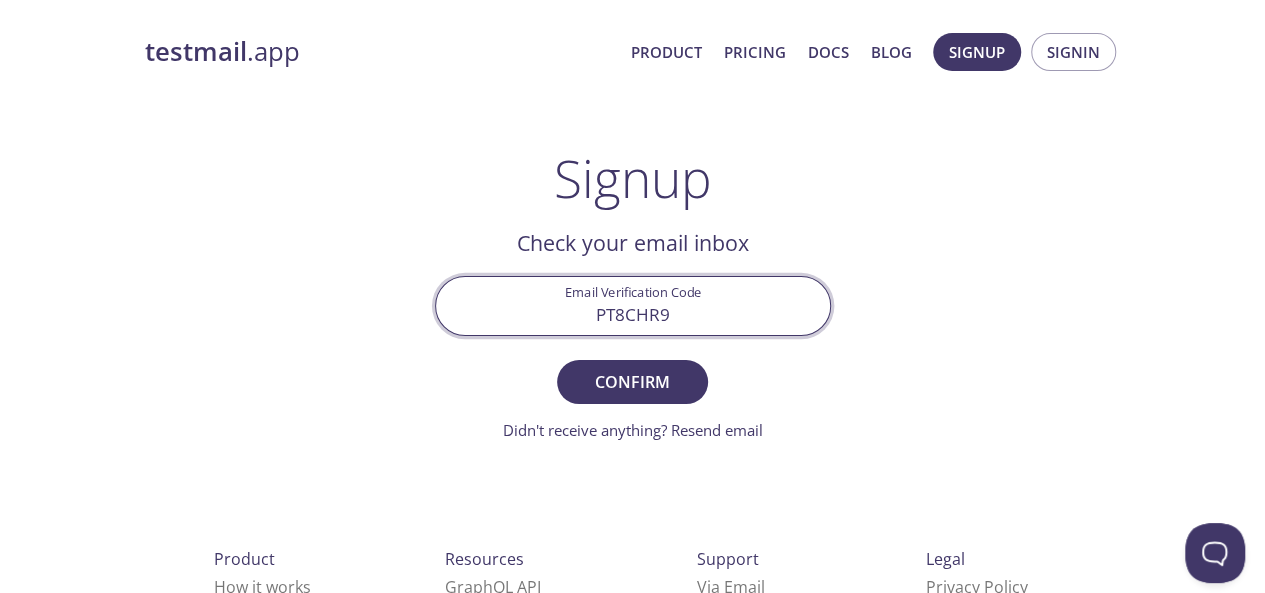 type on "PT8CHR9" 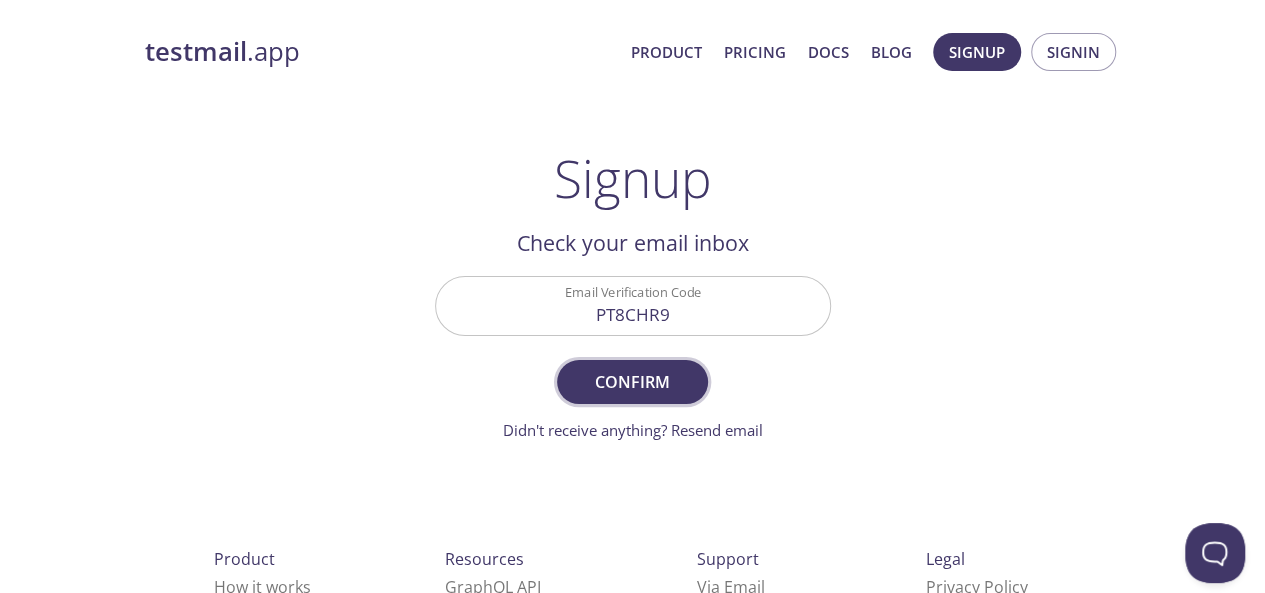 click on "Confirm" at bounding box center [632, 382] 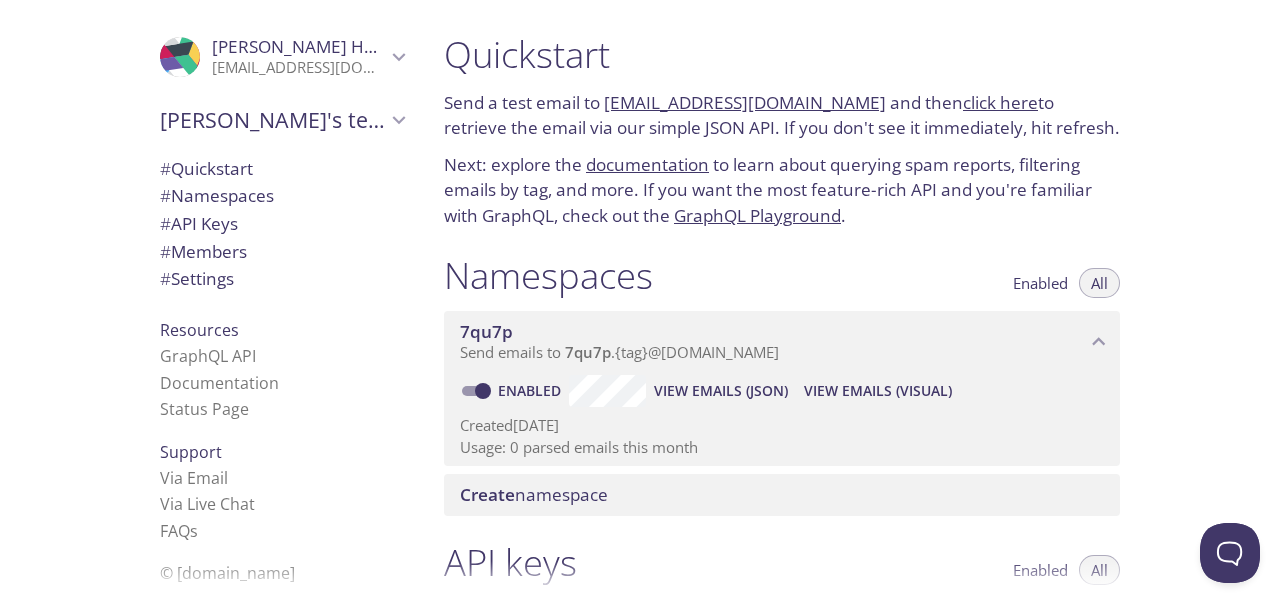 click on "Quickstart Send a test email to   7qu7p.test@inbox.testmail.app   and then  click here  to retrieve the email via our simple JSON API. If you don't see it immediately, hit refresh. Next: explore the   documentation   to learn about querying spam reports, filtering emails by tag, and more. If you want the most feature-rich API and you're familiar with GraphQL, check out the   GraphQL Playground . Namespaces Enabled All 7qu7p Send emails to   7qu7p . {tag} @inbox.testmail.app Enabled View Emails (JSON) View Emails (Visual) Created  27 Jul 2025 Usage: 0 parsed emails this month Create  namespace API keys Enabled All 977b6***-****-****-****-*******9d984 Use header "Authorization: Bearer  977b6***-****-****-****-*******9d984 " Enabled Namespace access: 7qu7p Created  27 Jul 2025 Usage: 0 API calls this month Create  API key Members Admins All   ProfilePic Aya   Hosni aya.hosni@id3m.com Joined  27 Jul 2025 Invite  a team member Settings Team (or organization) name: Aya's team Save Setup Billing: Currently on the" at bounding box center [854, 296] 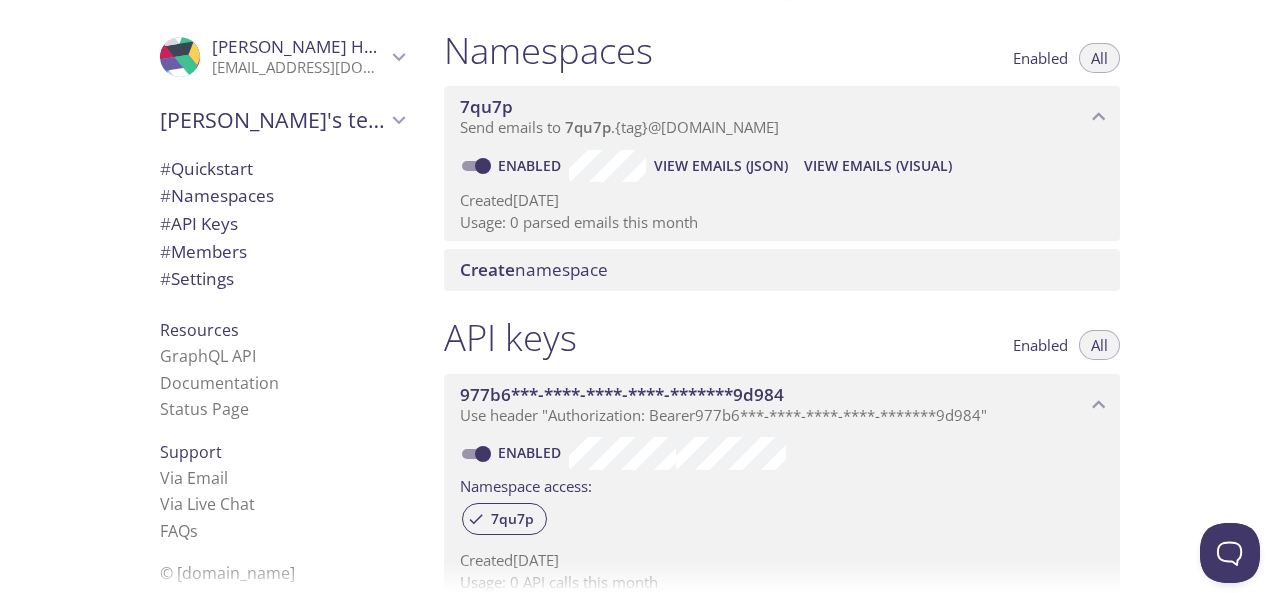 scroll, scrollTop: 366, scrollLeft: 0, axis: vertical 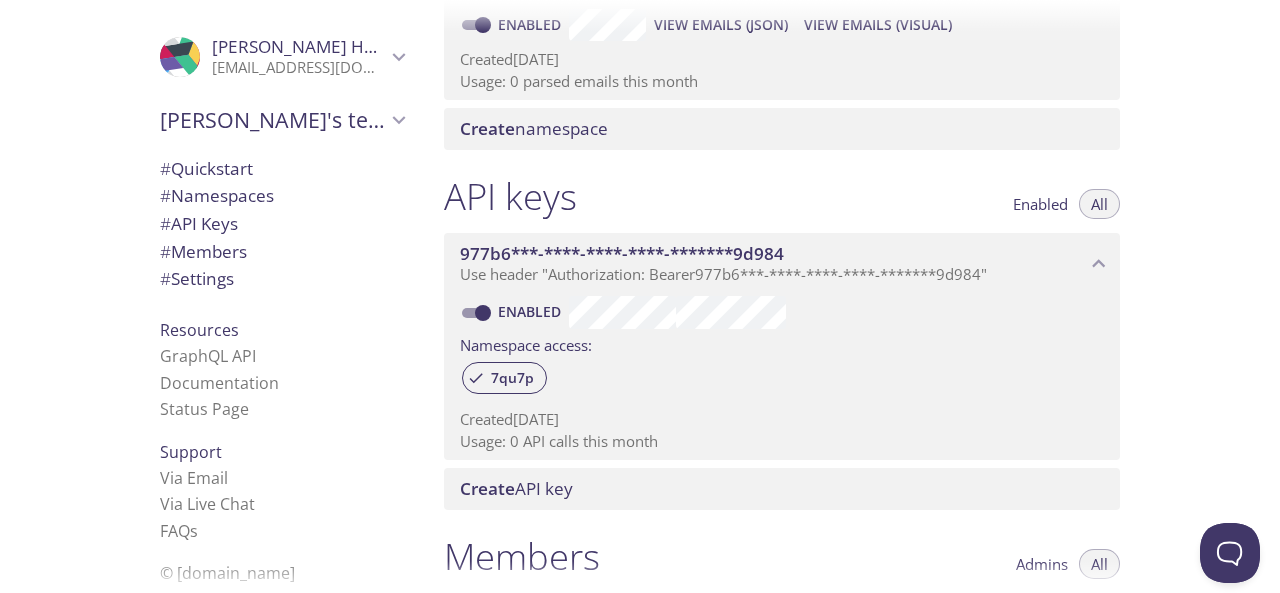 click on "977b6***-****-****-****-*******9d984" at bounding box center [773, 254] 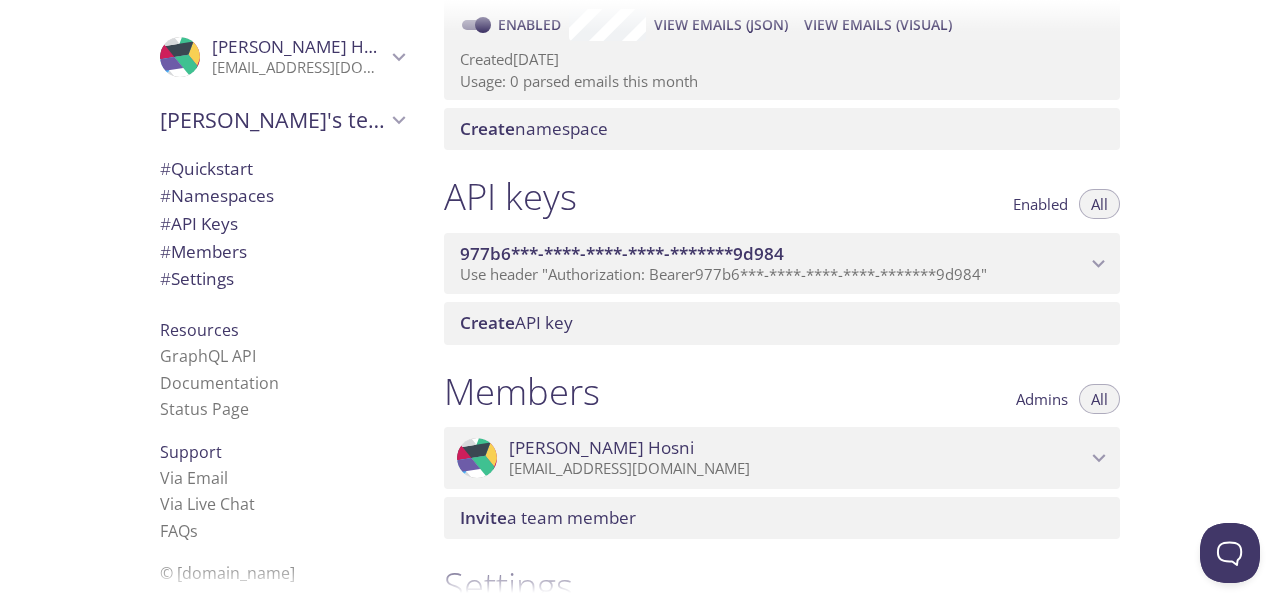 click on "977b6***-****-****-****-*******9d984" at bounding box center (773, 254) 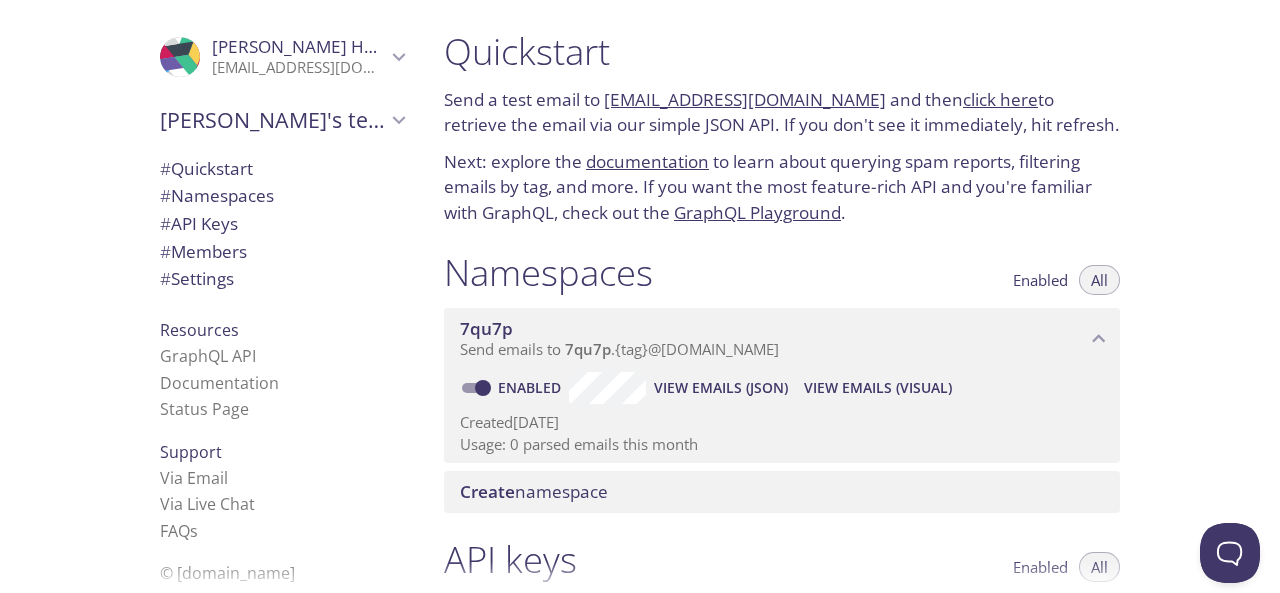 scroll, scrollTop: 0, scrollLeft: 0, axis: both 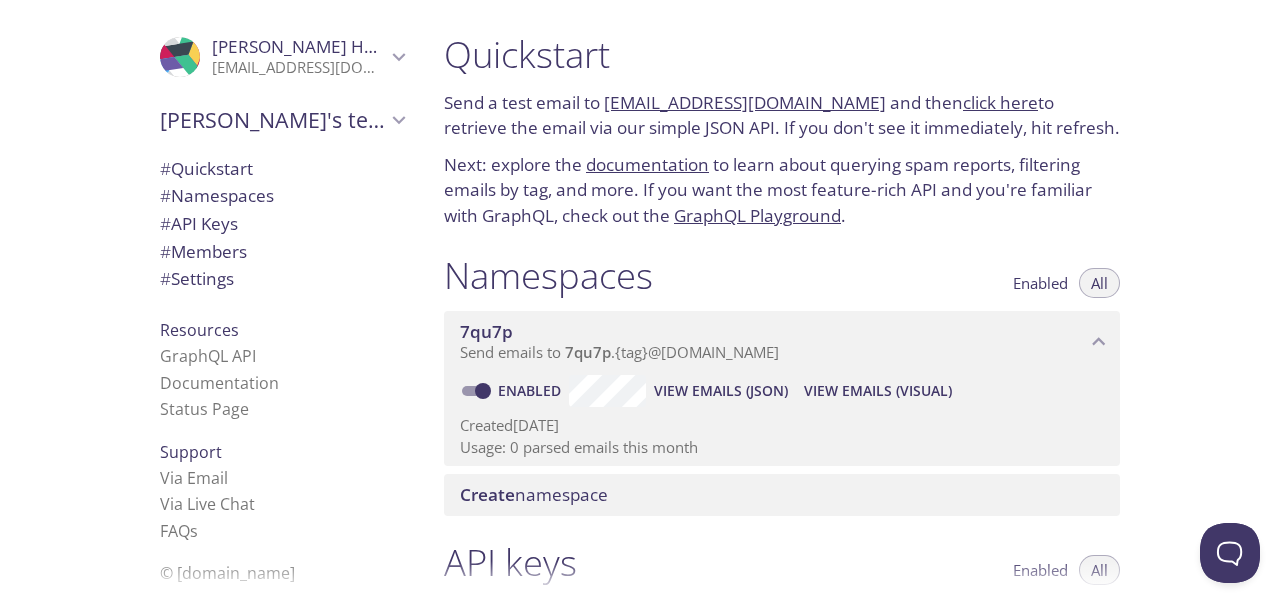 drag, startPoint x: 446, startPoint y: 41, endPoint x: 497, endPoint y: 179, distance: 147.12239 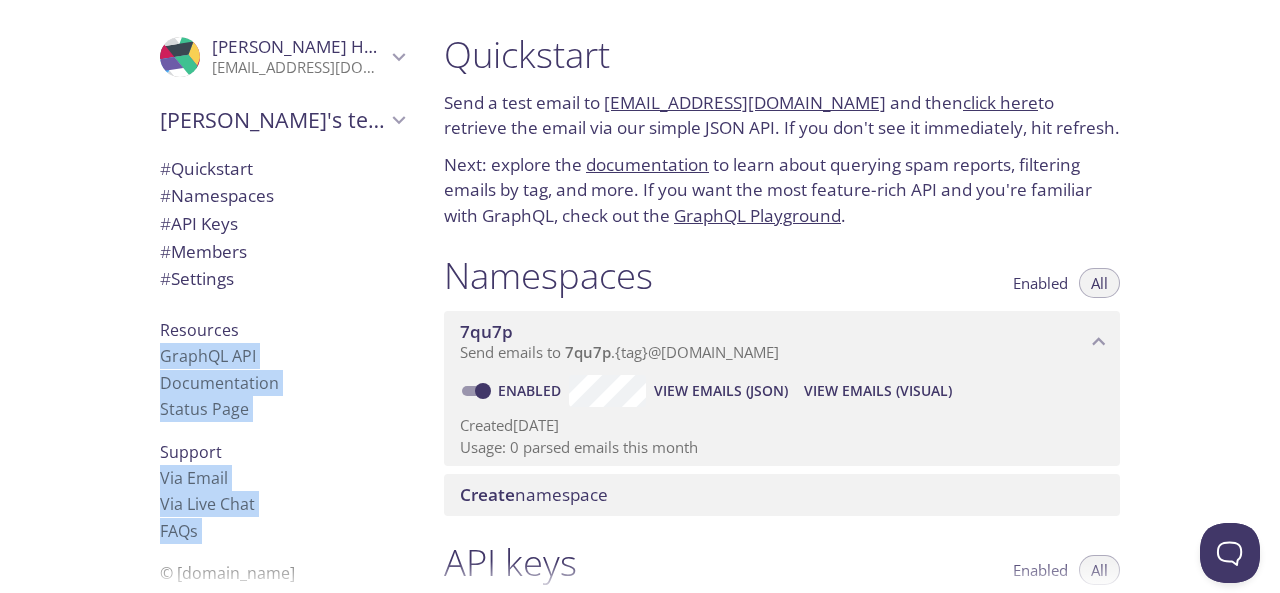 drag, startPoint x: 456, startPoint y: 23, endPoint x: 604, endPoint y: 47, distance: 149.93332 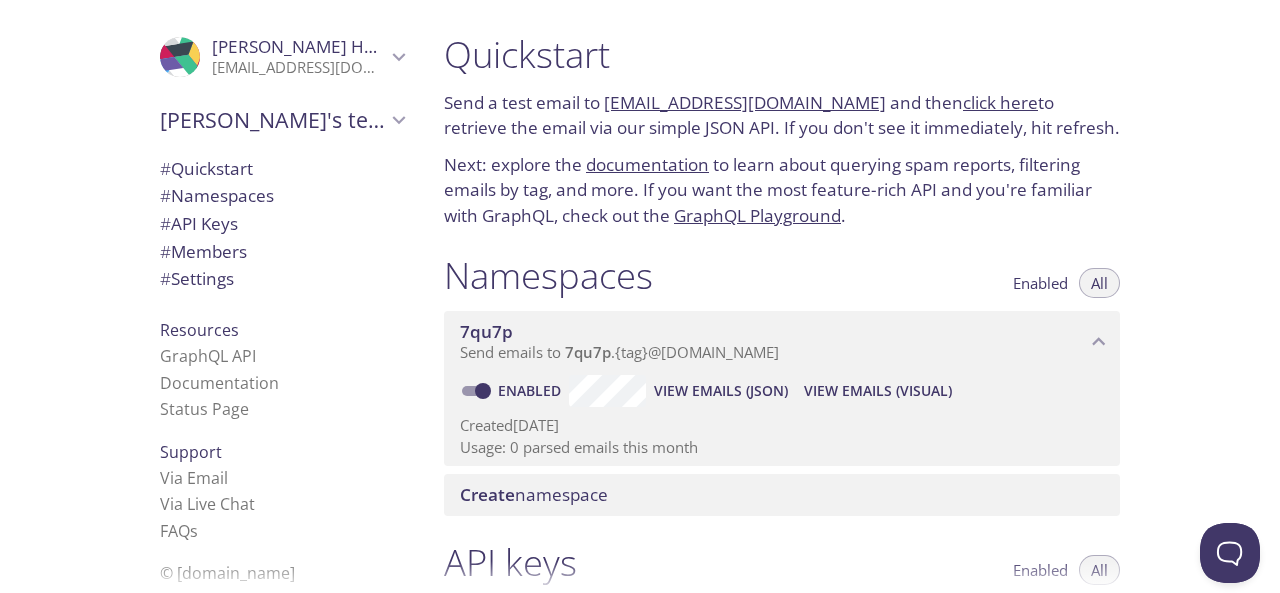 click on "Send a test email to   7qu7p.test@inbox.testmail.app   and then  click here  to retrieve the email via our simple JSON API. If you don't see it immediately, hit refresh." at bounding box center (782, 115) 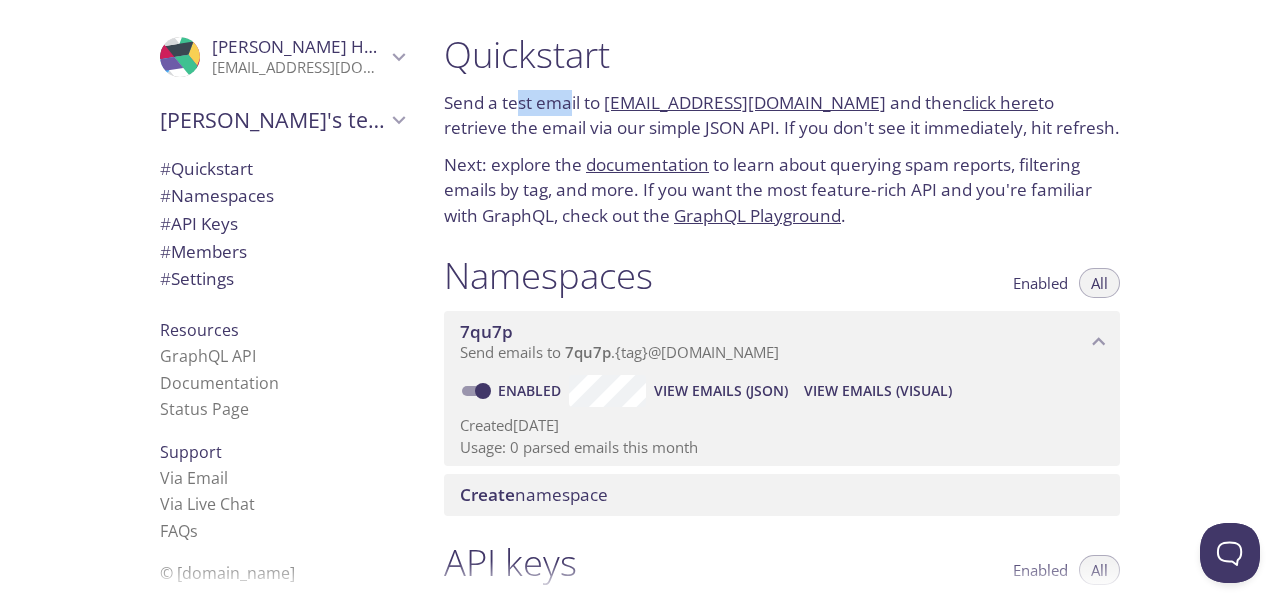 drag, startPoint x: 551, startPoint y: 95, endPoint x: 520, endPoint y: 105, distance: 32.572994 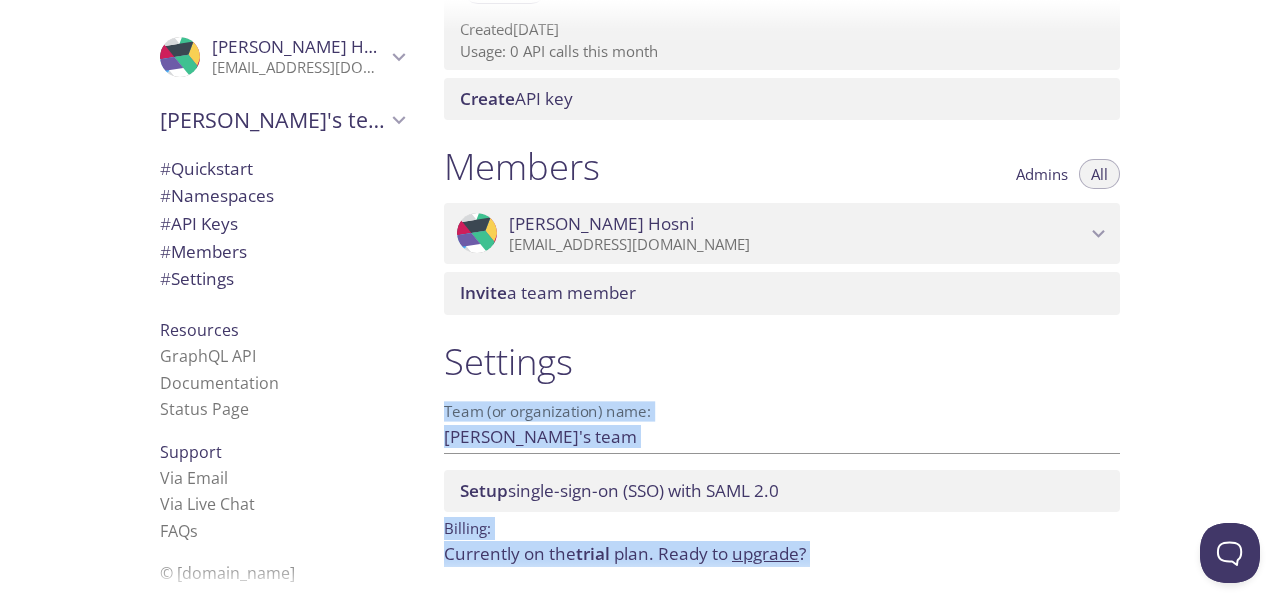 scroll, scrollTop: 828, scrollLeft: 0, axis: vertical 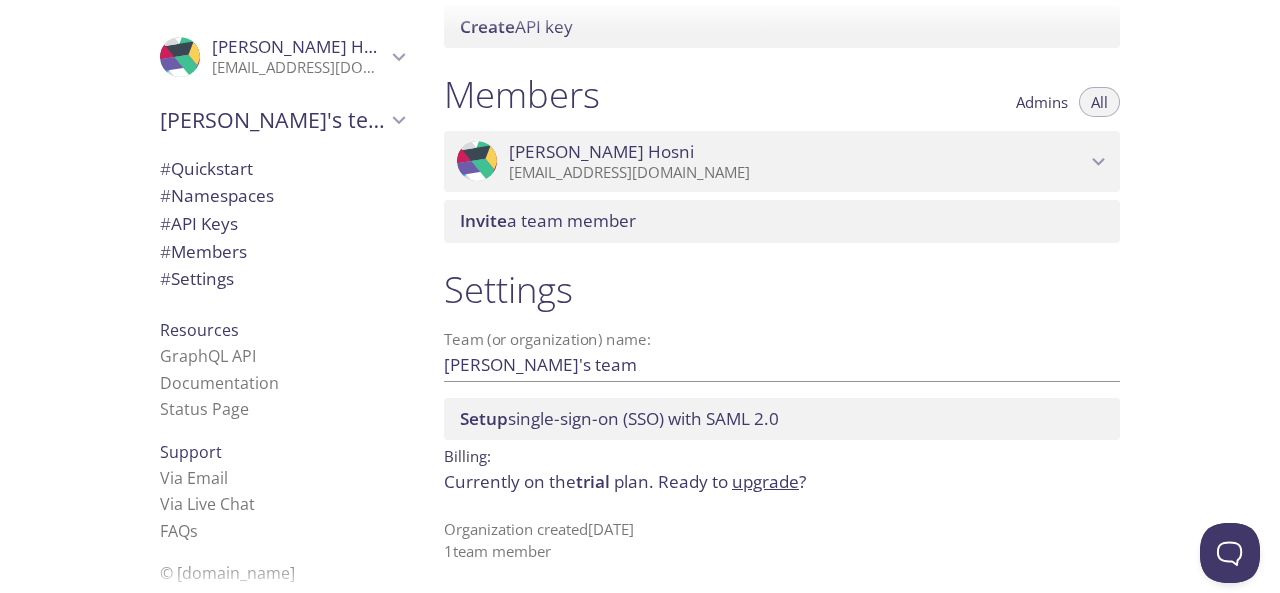 drag, startPoint x: 442, startPoint y: 99, endPoint x: 826, endPoint y: 221, distance: 402.9144 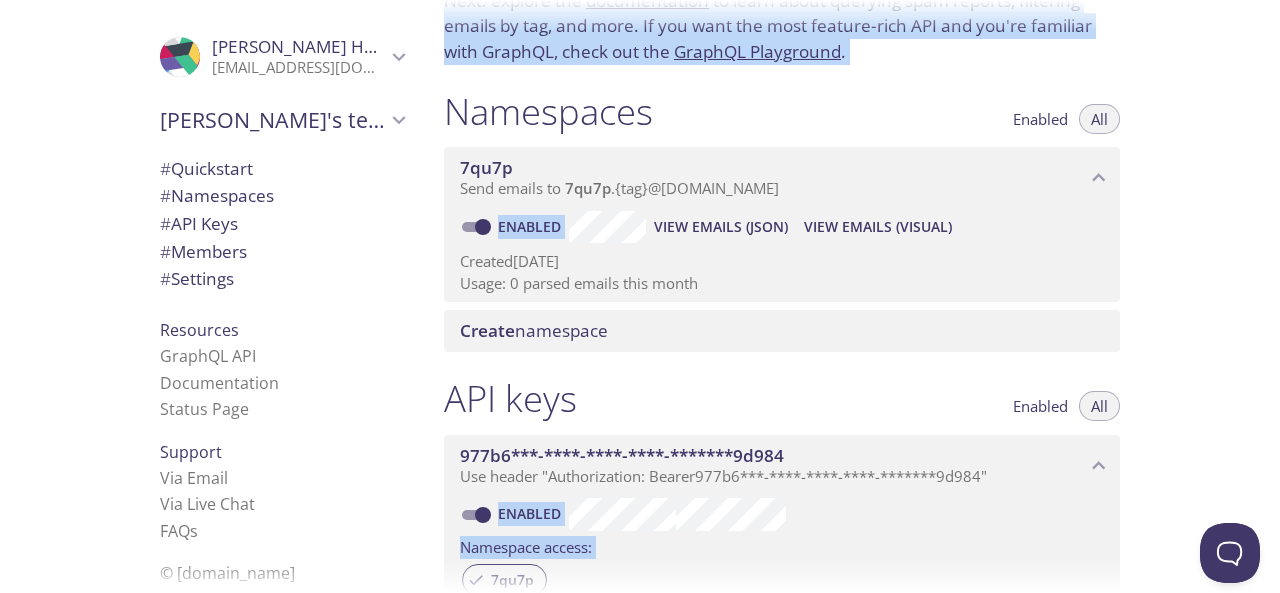 scroll, scrollTop: 162, scrollLeft: 0, axis: vertical 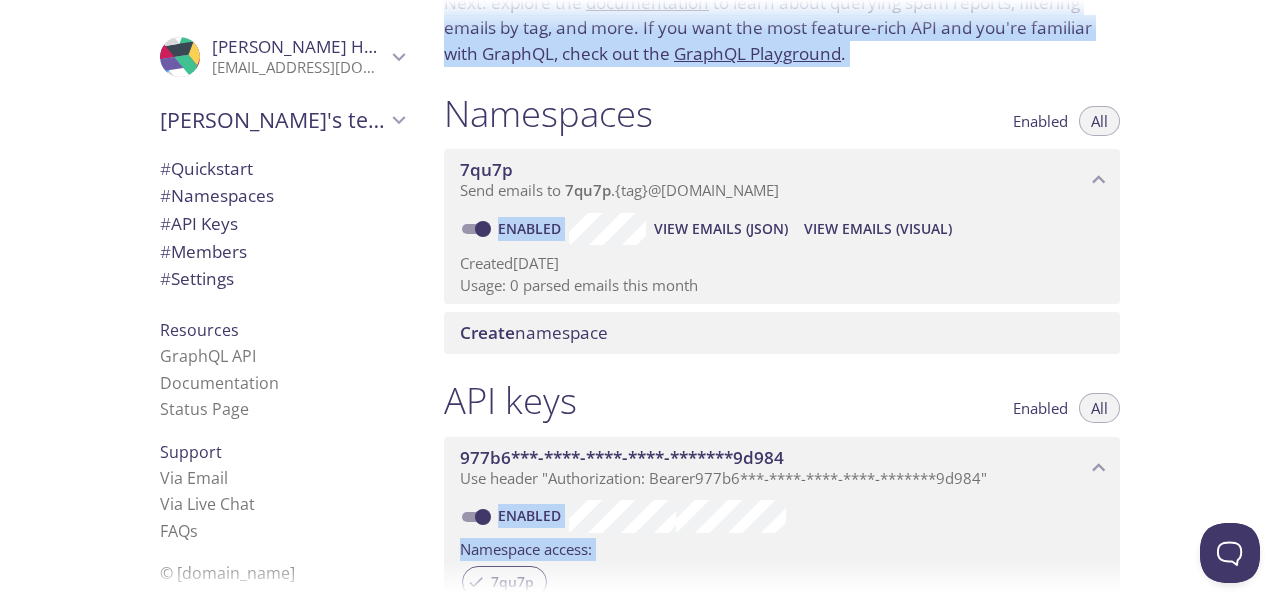 click on "Quickstart Send a test email to   7qu7p.test@inbox.testmail.app   and then  click here  to retrieve the email via our simple JSON API. If you don't see it immediately, hit refresh. Next: explore the   documentation   to learn about querying spam reports, filtering emails by tag, and more. If you want the most feature-rich API and you're familiar with GraphQL, check out the   GraphQL Playground . Namespaces Enabled All 7qu7p Send emails to   7qu7p . {tag} @inbox.testmail.app Enabled View Emails (JSON) View Emails (Visual) Created  27 Jul 2025 Usage: 0 parsed emails this month Create  namespace API keys Enabled All 977b6***-****-****-****-*******9d984 Use header "Authorization: Bearer  977b6***-****-****-****-*******9d984 " Enabled Namespace access: 7qu7p Created  27 Jul 2025 Usage: 0 API calls this month Create  API key Members Admins All   ProfilePic Aya   Hosni aya.hosni@id3m.com Joined  27 Jul 2025 Invite  a team member Settings Team (or organization) name: Aya's team Save Setup Billing: Currently on the" at bounding box center (854, 296) 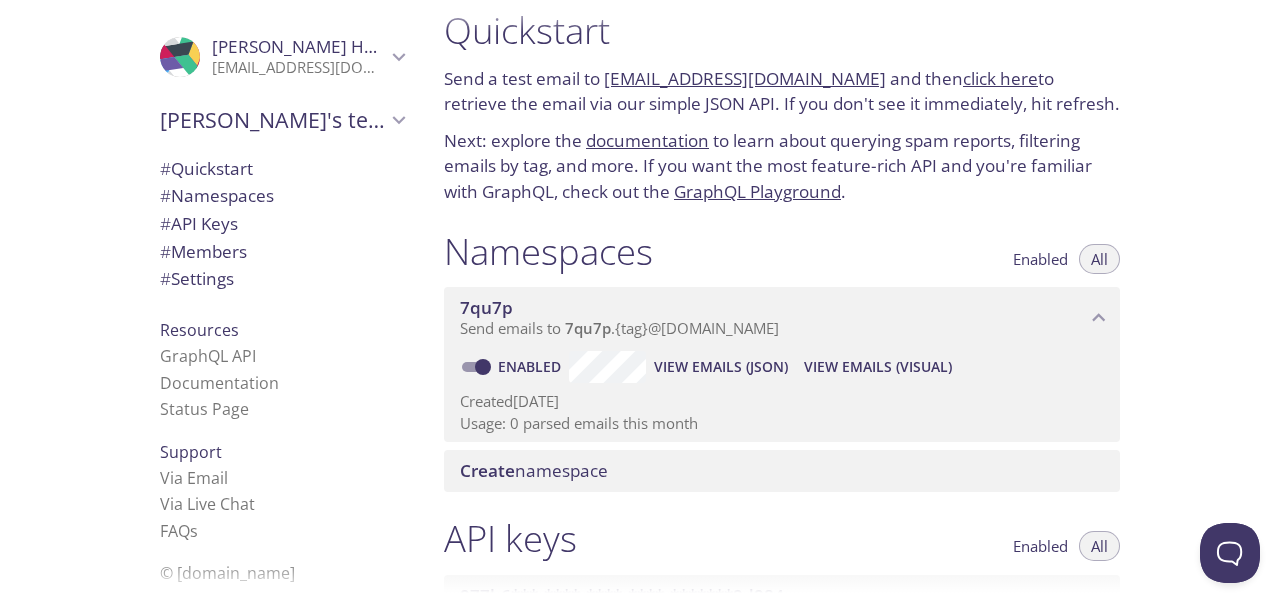 scroll, scrollTop: 17, scrollLeft: 0, axis: vertical 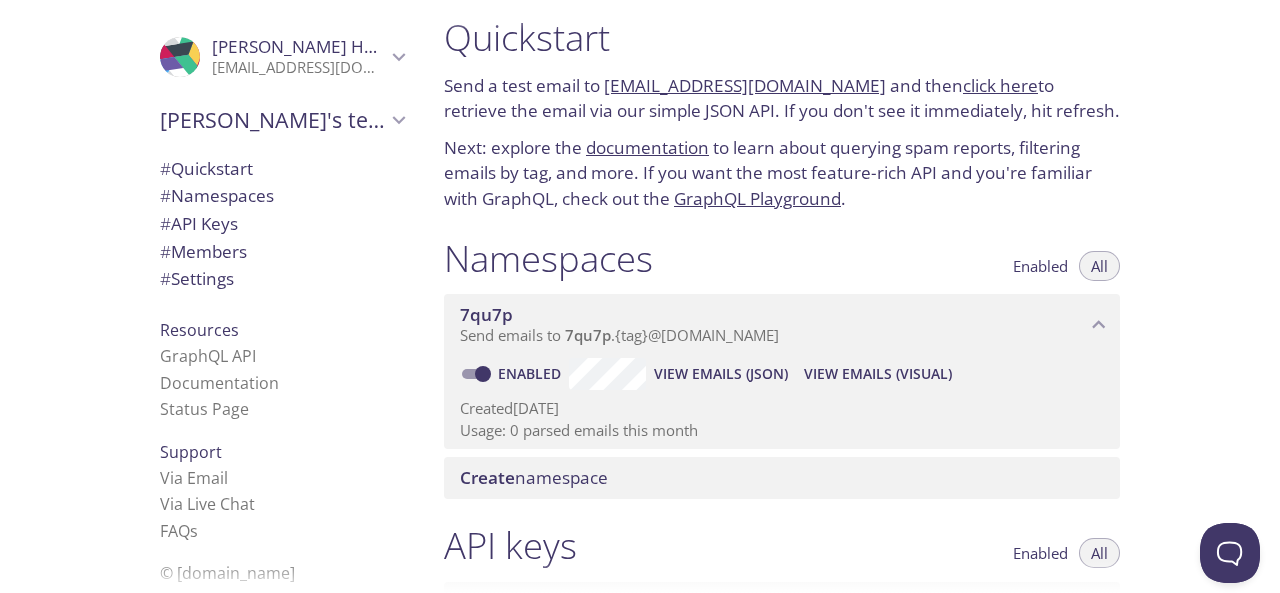 click on "Send a test email to   7qu7p.test@inbox.testmail.app   and then  click here  to retrieve the email via our simple JSON API. If you don't see it immediately, hit refresh." at bounding box center [782, 98] 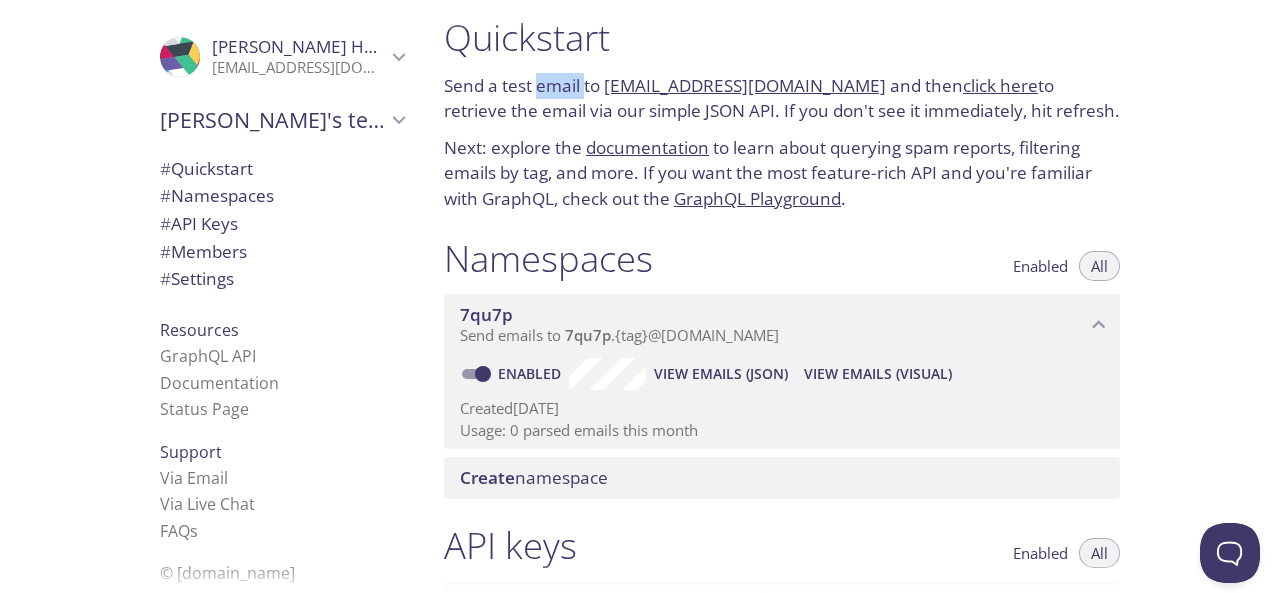 click on "Send a test email to   7qu7p.test@inbox.testmail.app   and then  click here  to retrieve the email via our simple JSON API. If you don't see it immediately, hit refresh." at bounding box center [782, 98] 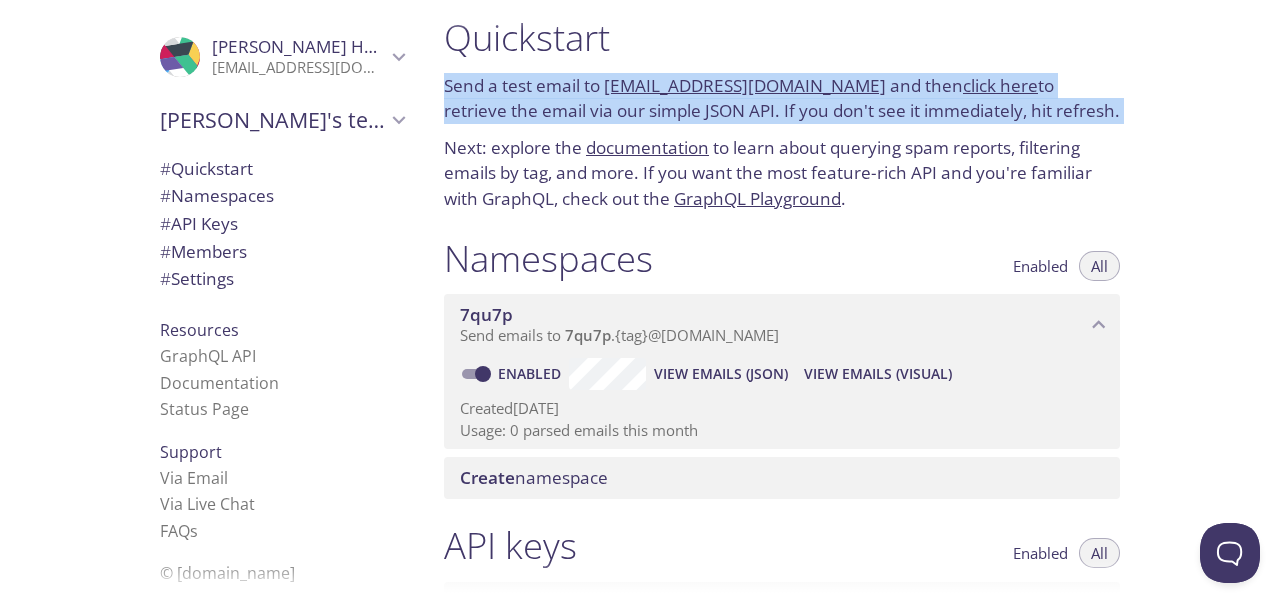copy on "Send a test email to   7qu7p.test@inbox.testmail.app   and then  click here  to retrieve the email via our simple JSON API. If you don't see it immediately, hit refresh." 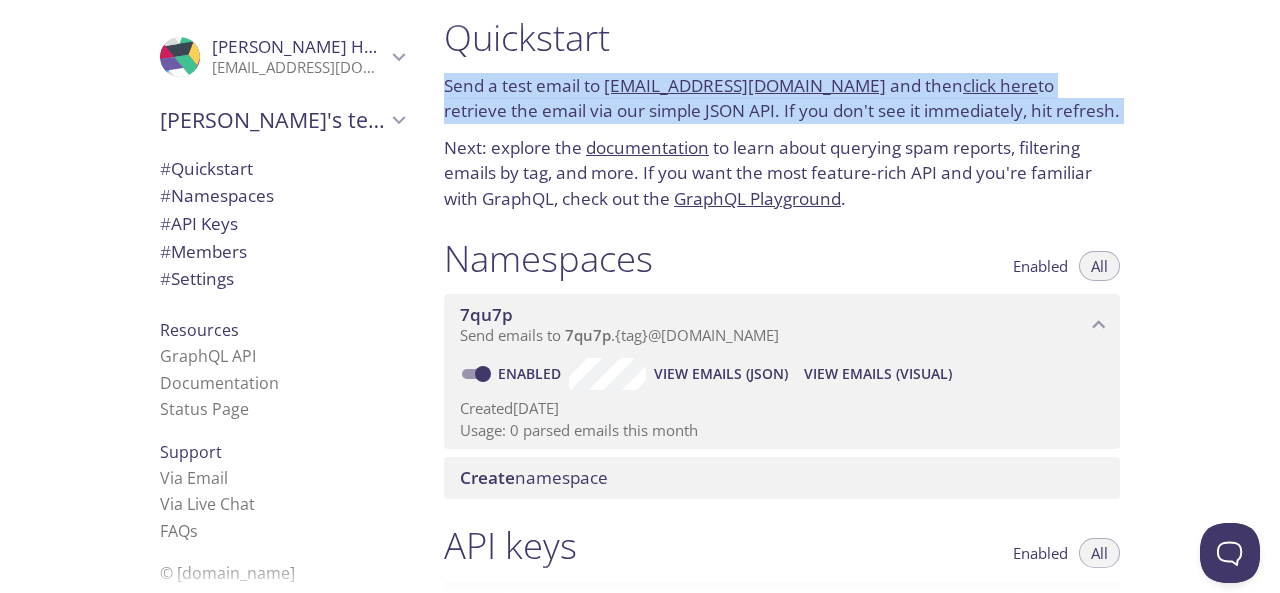 click on "#  API Keys" at bounding box center (199, 223) 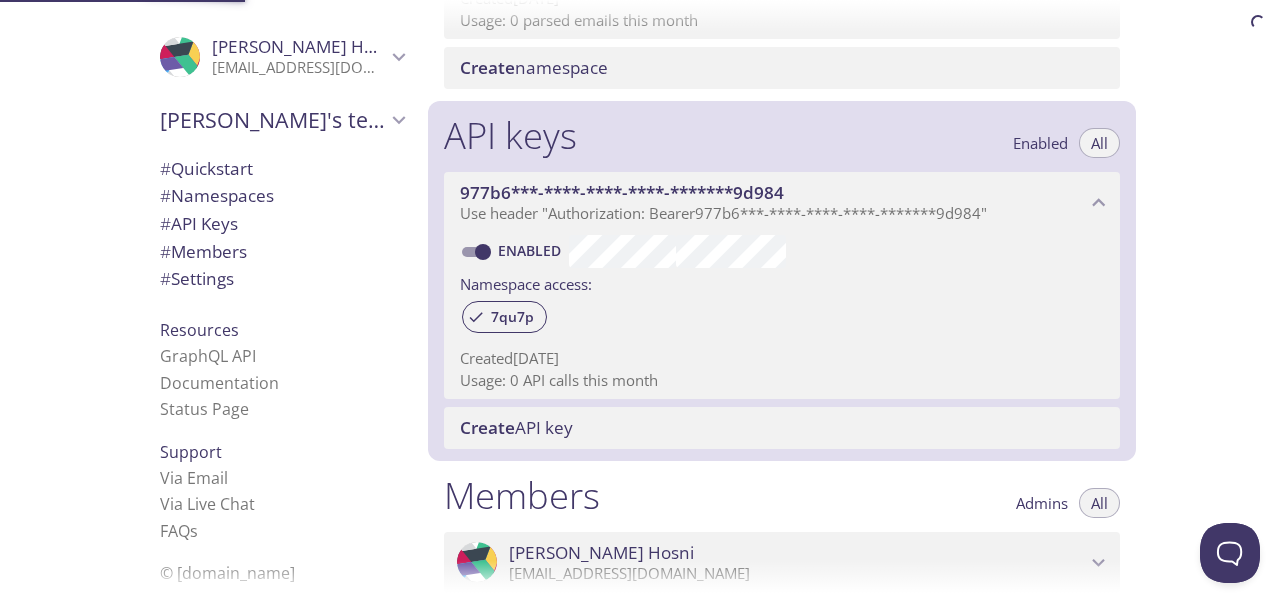 scroll, scrollTop: 540, scrollLeft: 0, axis: vertical 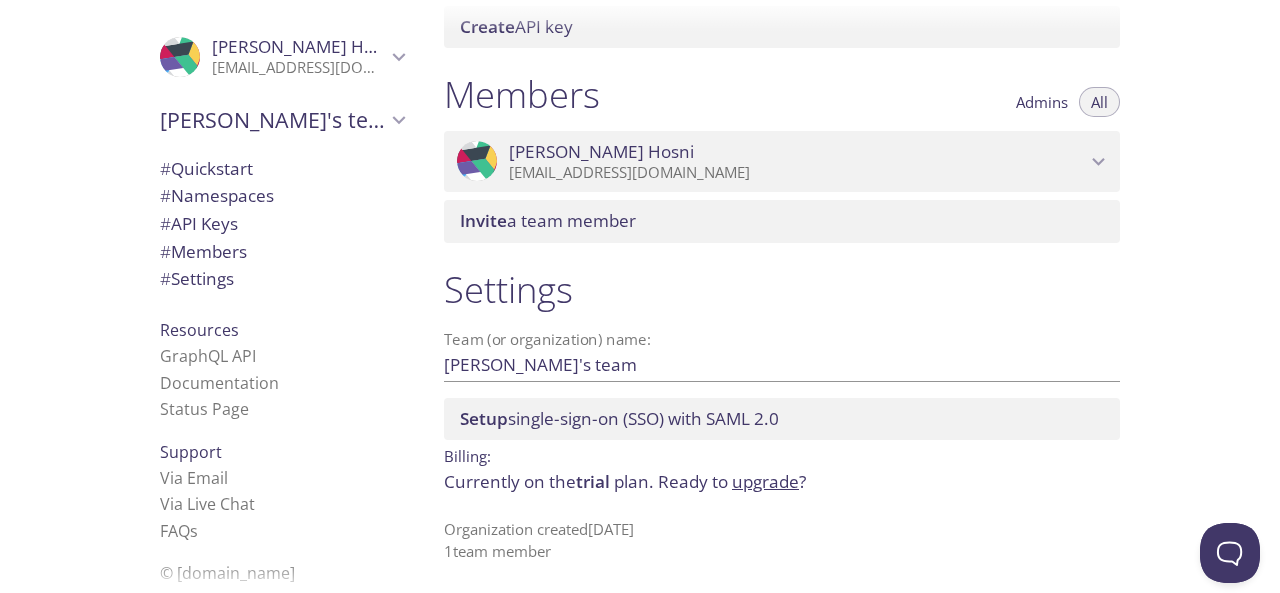 click on "Aya's team" at bounding box center [273, 120] 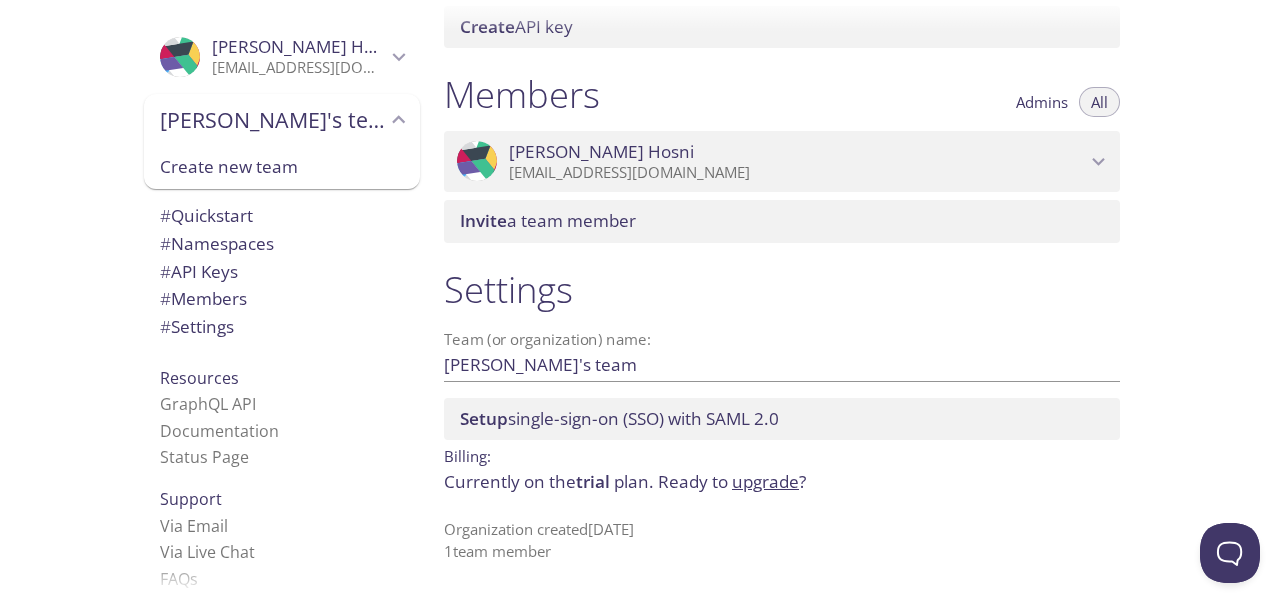 click on "Aya's team" at bounding box center [273, 120] 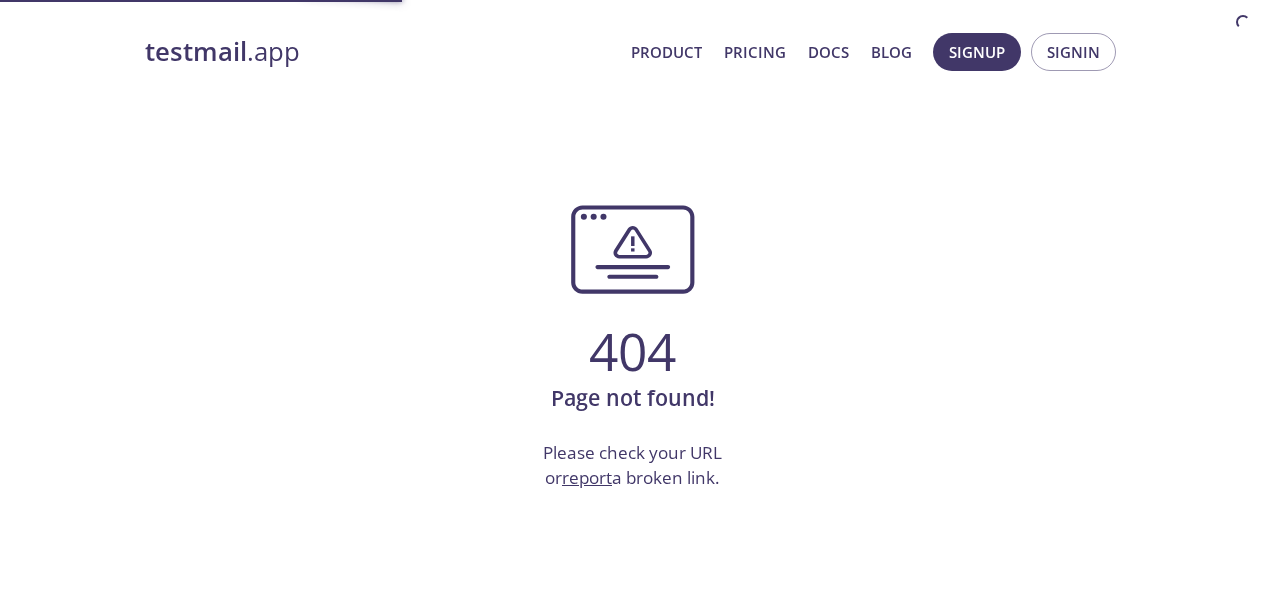 scroll, scrollTop: 0, scrollLeft: 0, axis: both 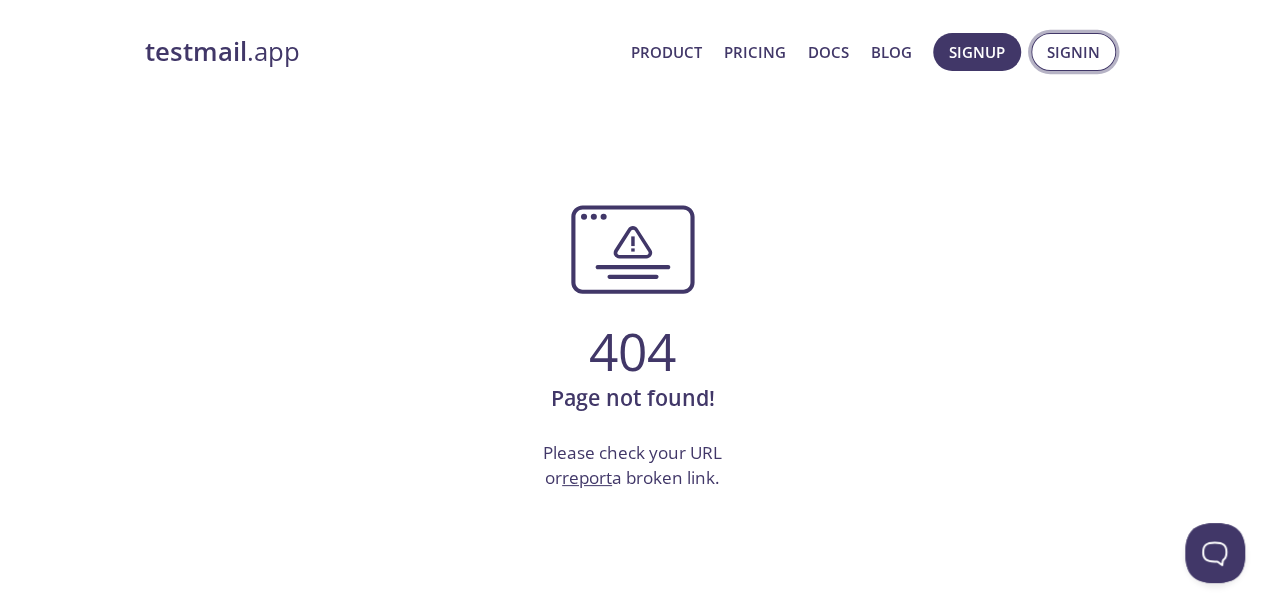 click on "Signin" at bounding box center [1073, 52] 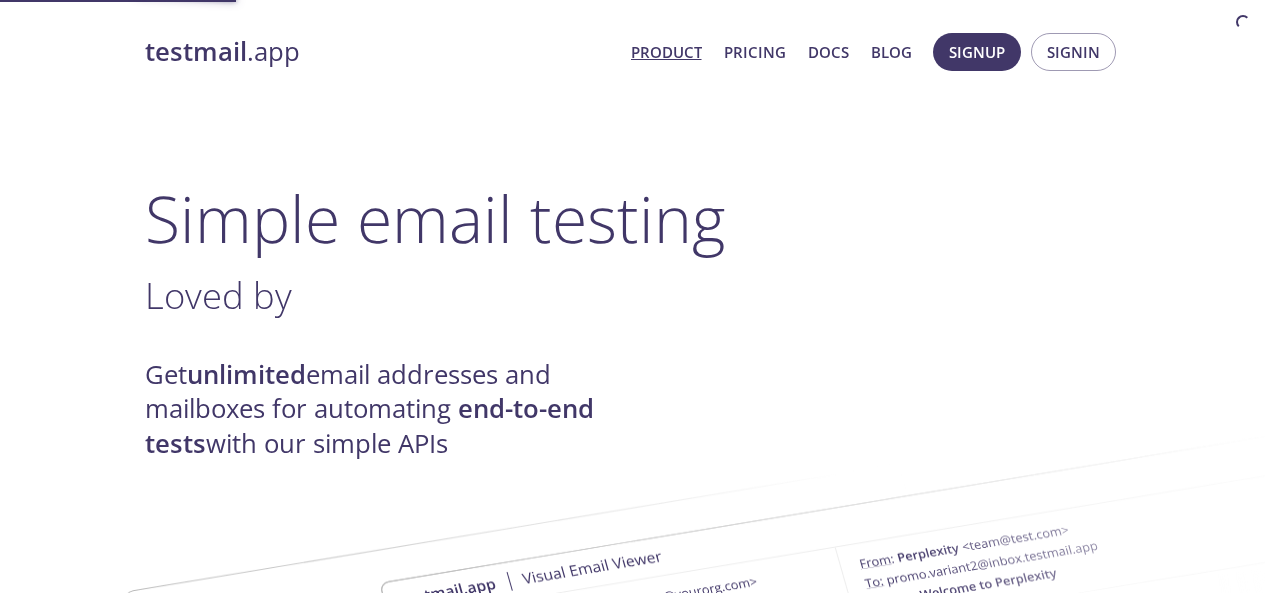 scroll, scrollTop: 0, scrollLeft: 0, axis: both 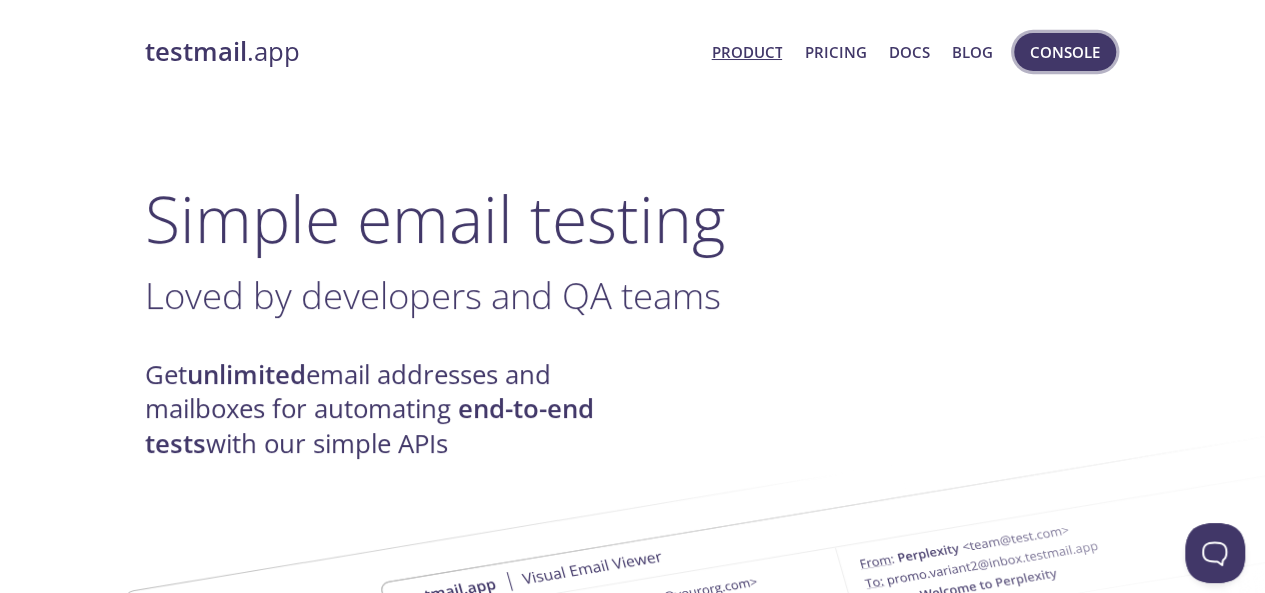 click on "Console" at bounding box center (1065, 52) 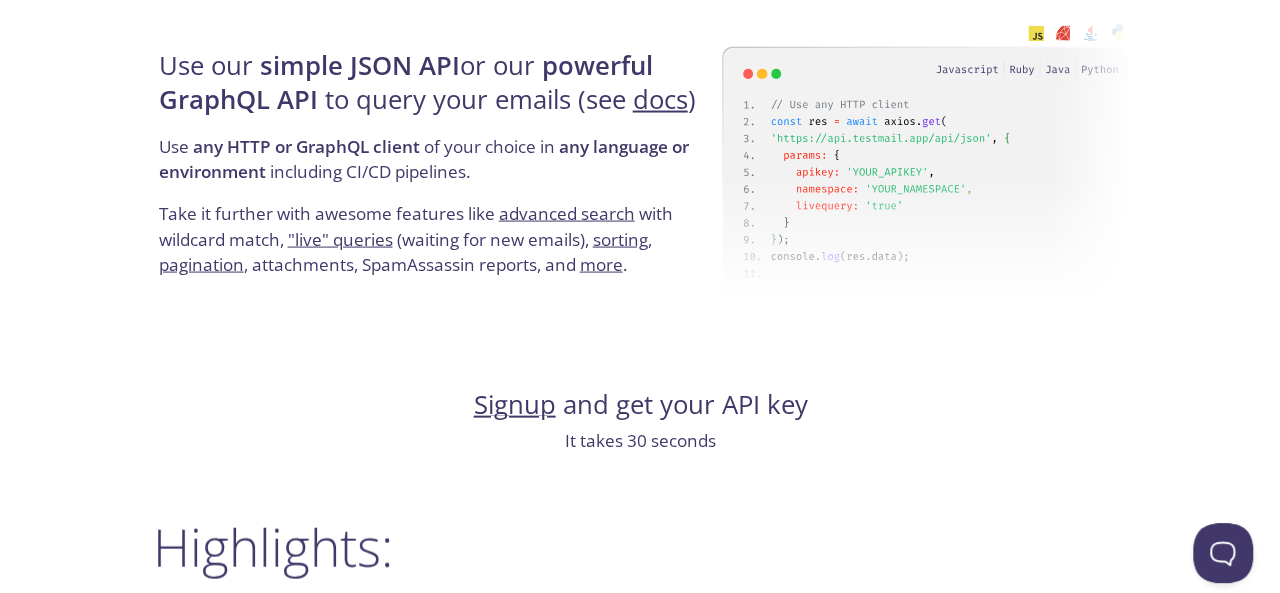 scroll, scrollTop: 0, scrollLeft: 0, axis: both 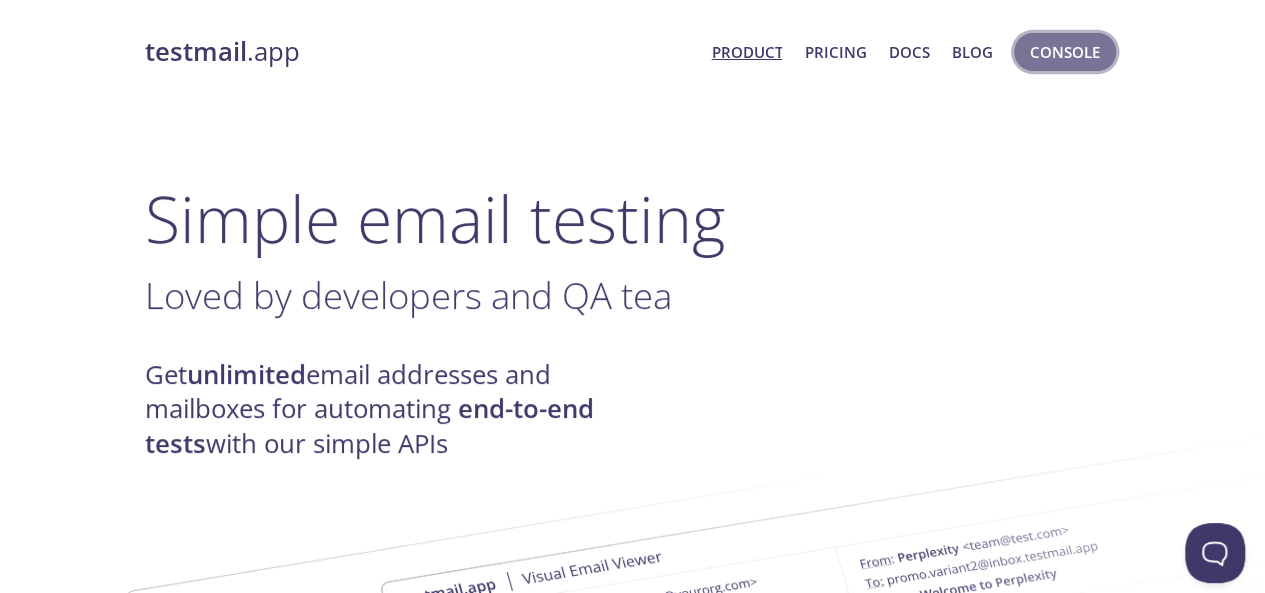 click on "Console" at bounding box center [1065, 52] 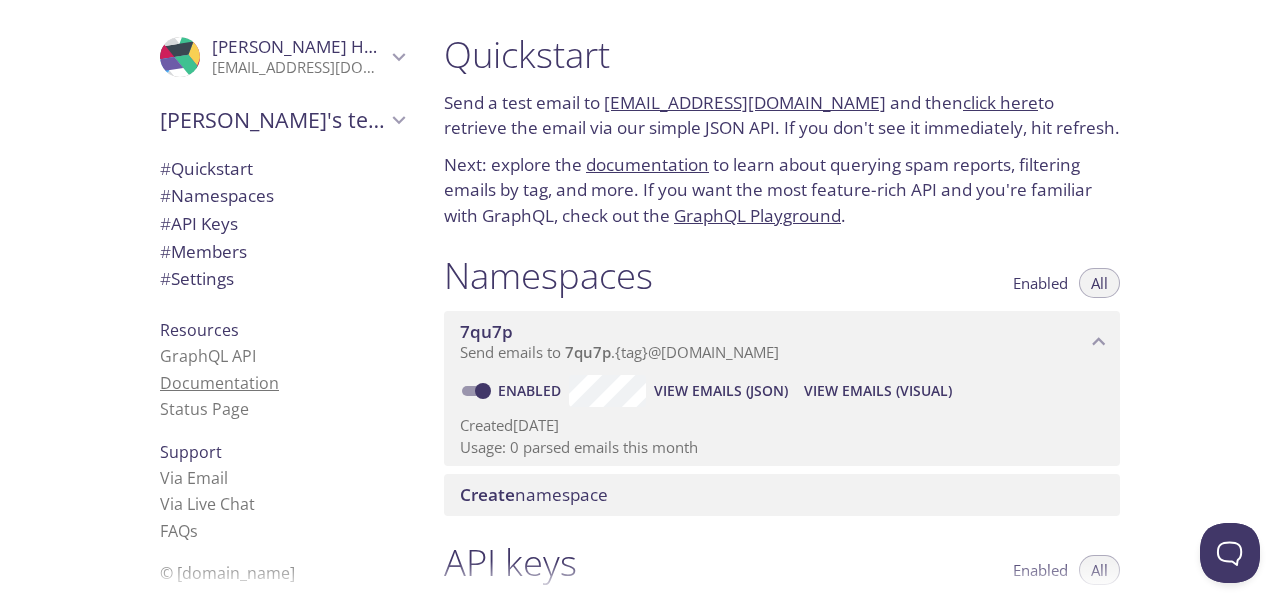 click on "Documentation" at bounding box center [219, 383] 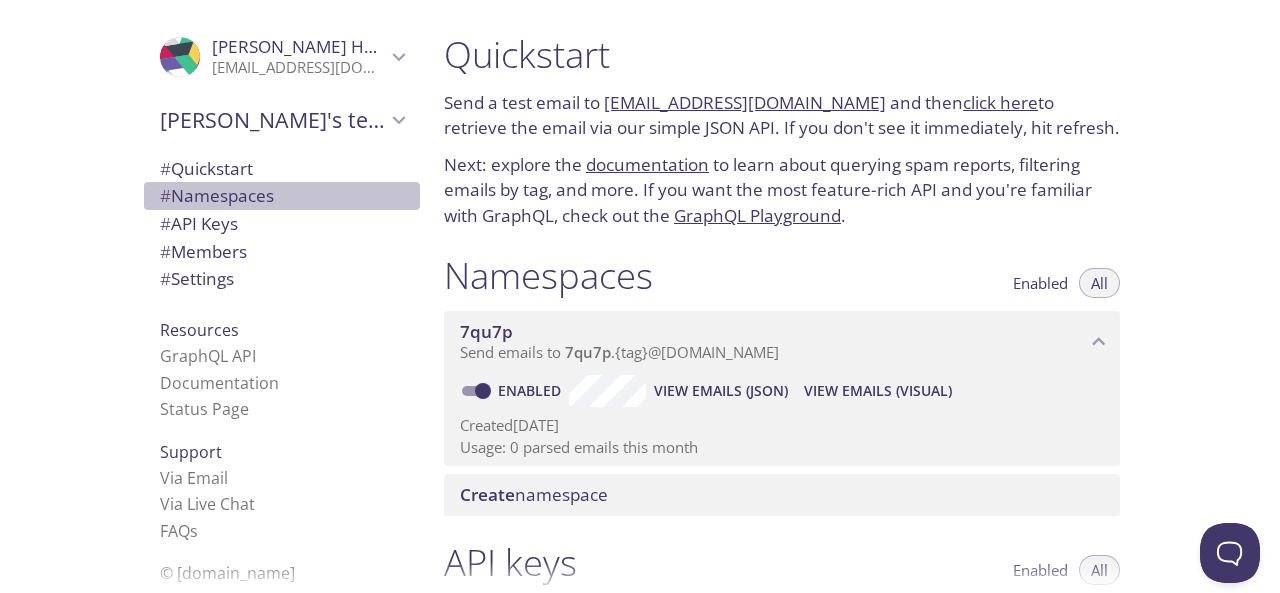 click on "#  Namespaces" at bounding box center [217, 195] 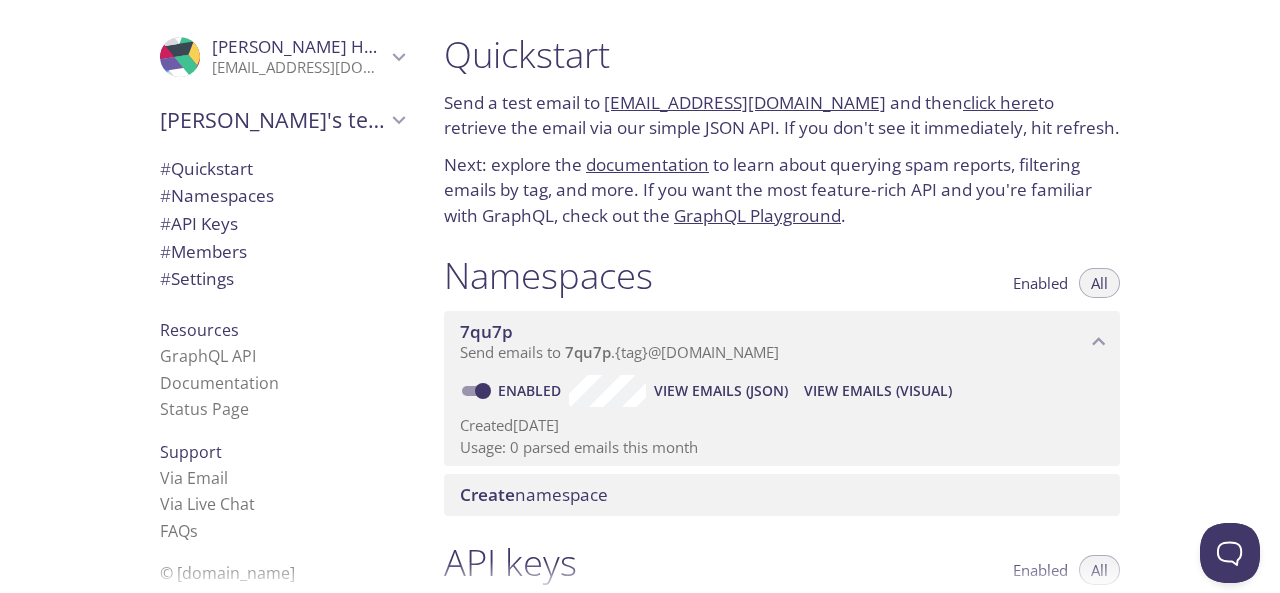 click on ".cls-1 {
fill: #6d5ca8;
}
.cls-2 {
fill: #3fc191;
}
.cls-3 {
fill: #3b4752;
}
.cls-4 {
fill: #ce1e5b;
}
.cls-5 {
fill: #f8d053;
}
.cls-6 {
fill: #48b0f7;
}
.cls-7 {
fill: #d7d9db;
}
ProfilePic Aya   Hosni aya.hosni@id3m.com" at bounding box center [282, 57] 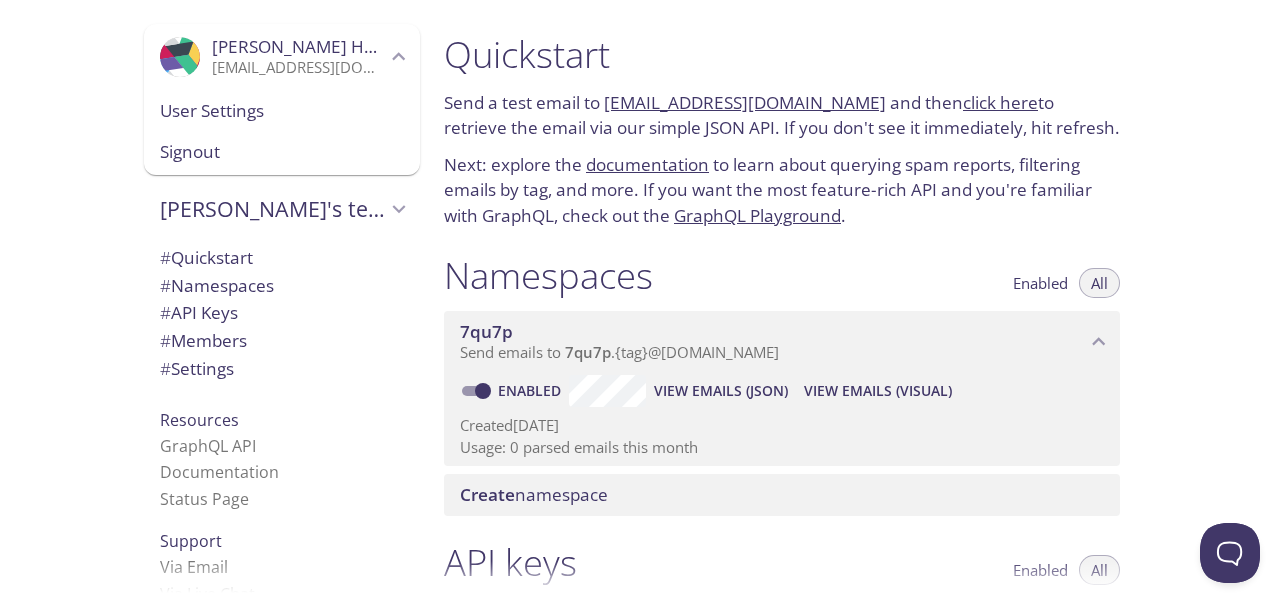 click on "User Settings" at bounding box center (282, 111) 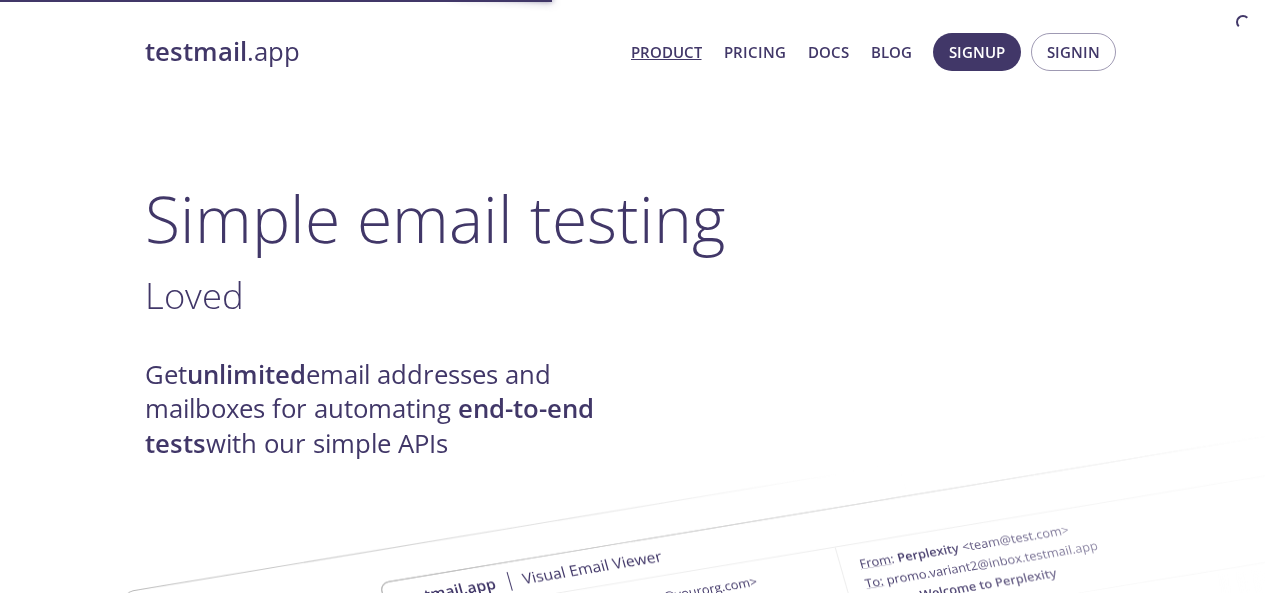 scroll, scrollTop: 0, scrollLeft: 0, axis: both 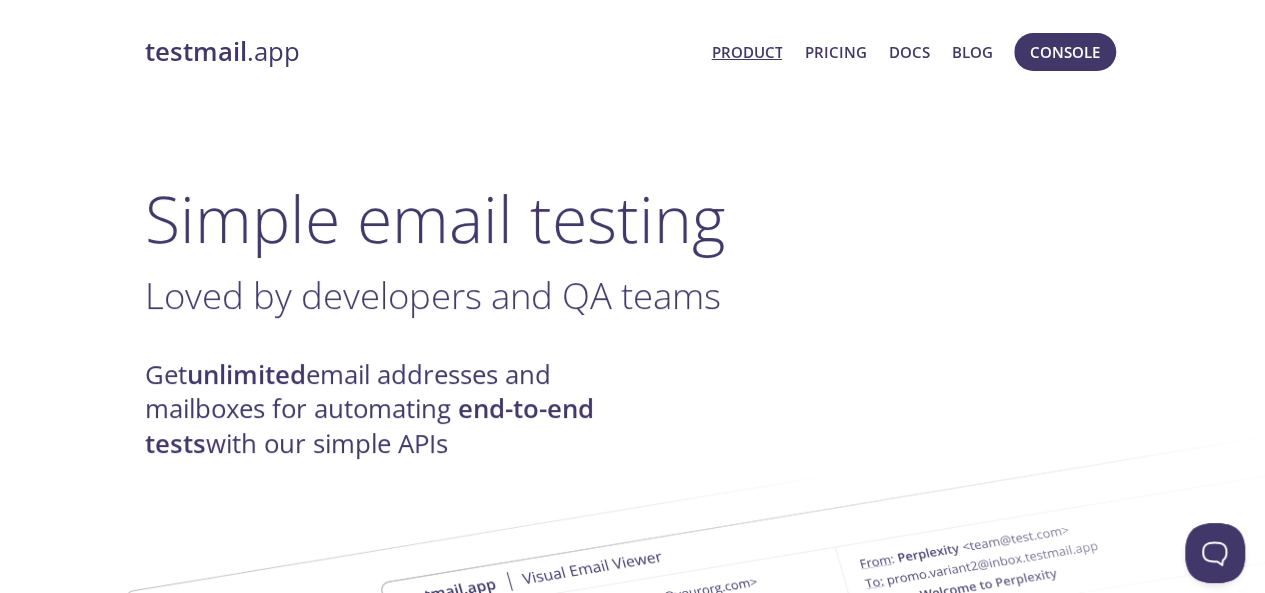 click on "Product" at bounding box center (746, 52) 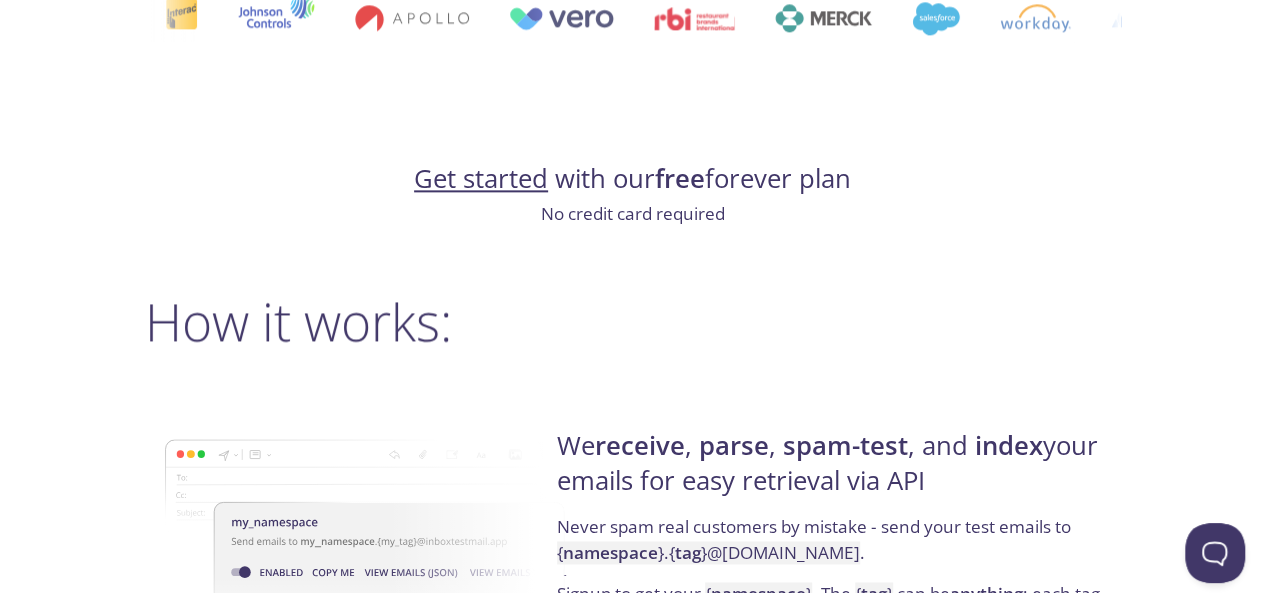 scroll, scrollTop: 1172, scrollLeft: 0, axis: vertical 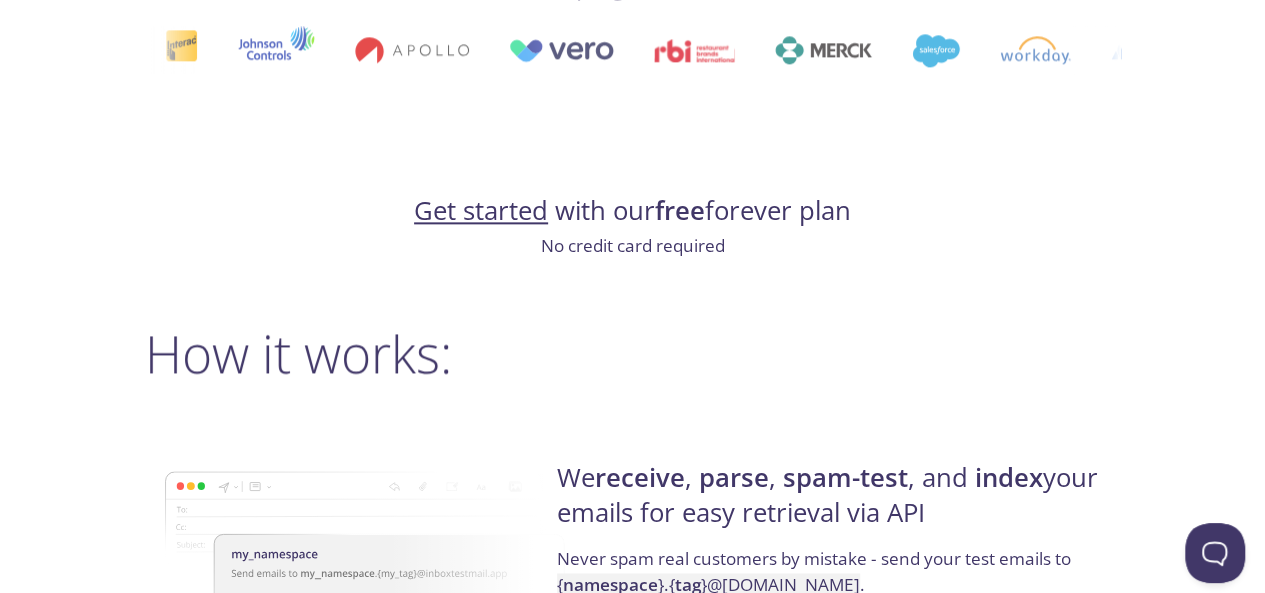 click on "Get started" at bounding box center [481, 210] 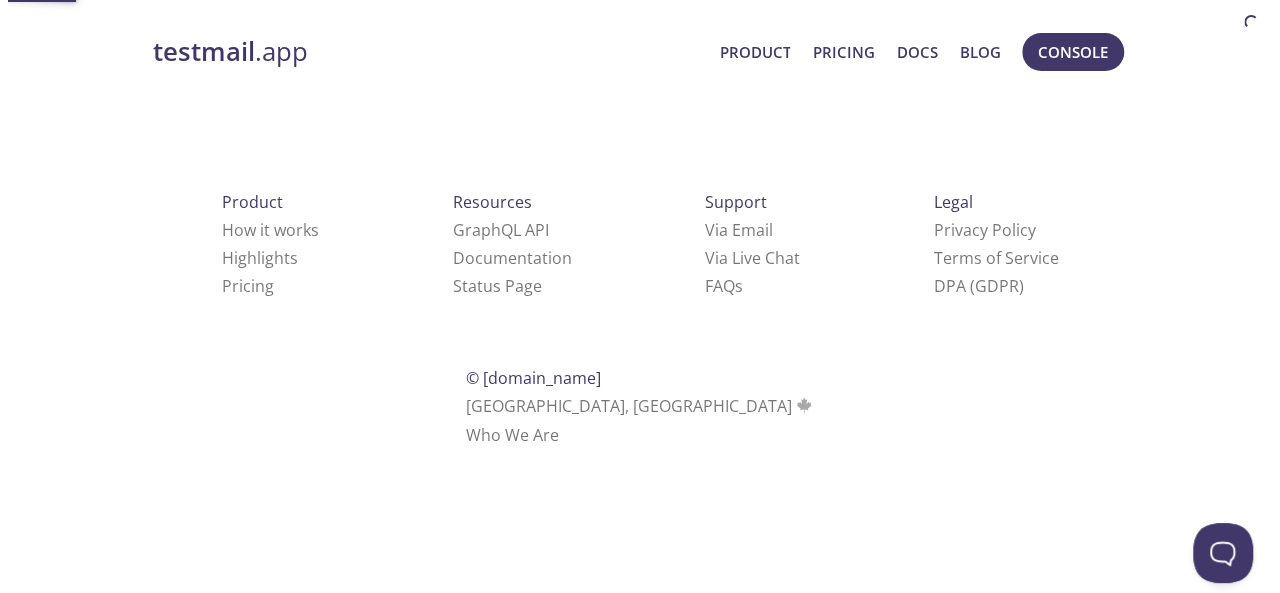 scroll, scrollTop: 0, scrollLeft: 0, axis: both 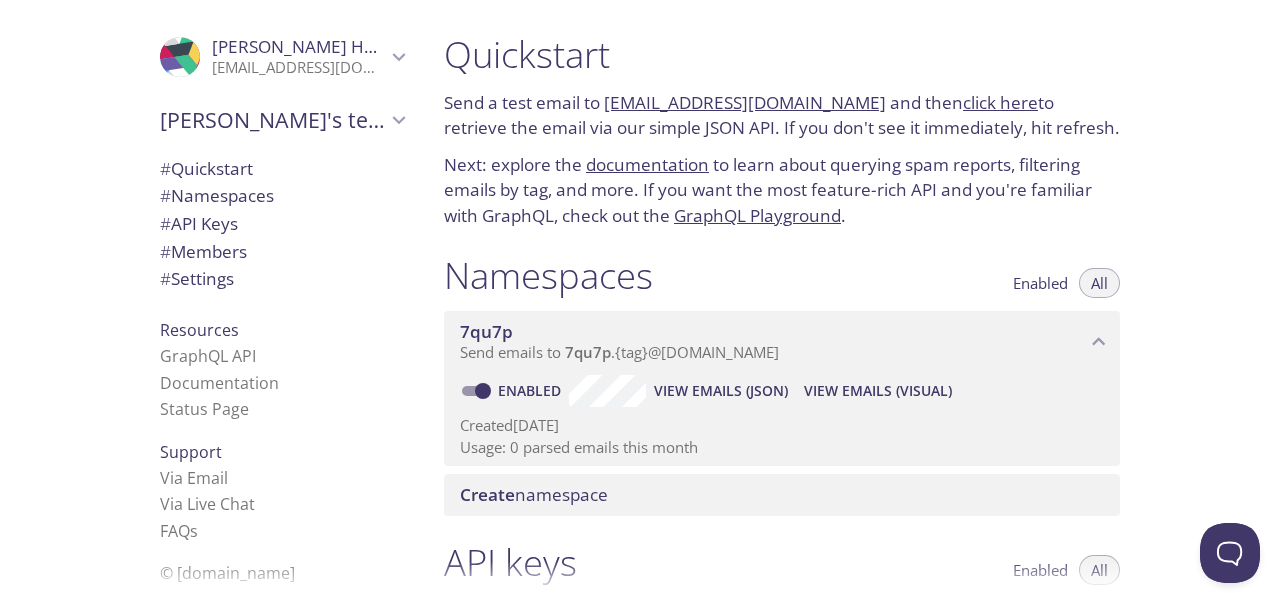 click on "click here" at bounding box center (1000, 102) 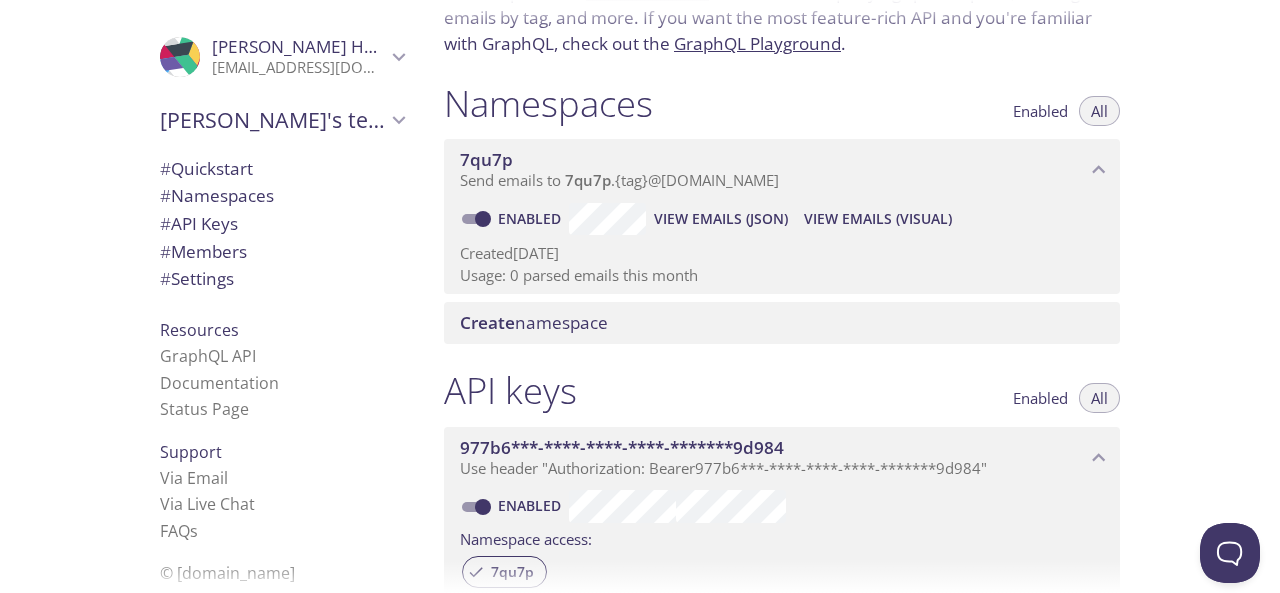 scroll, scrollTop: 178, scrollLeft: 0, axis: vertical 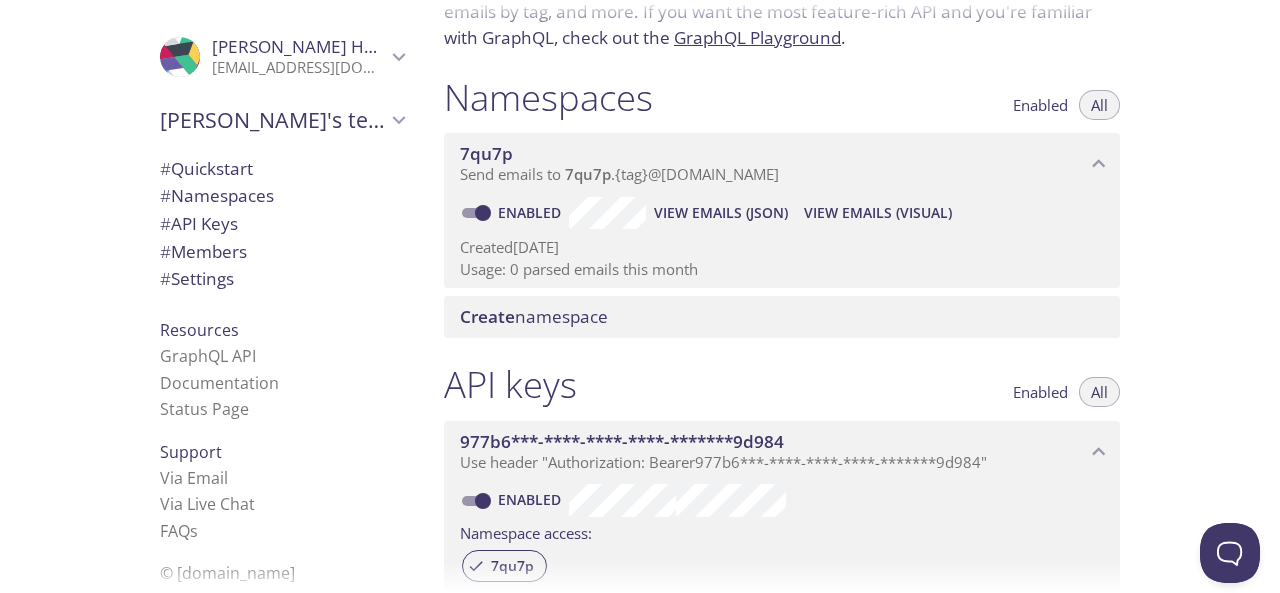 click on "Enabled" at bounding box center (1040, 105) 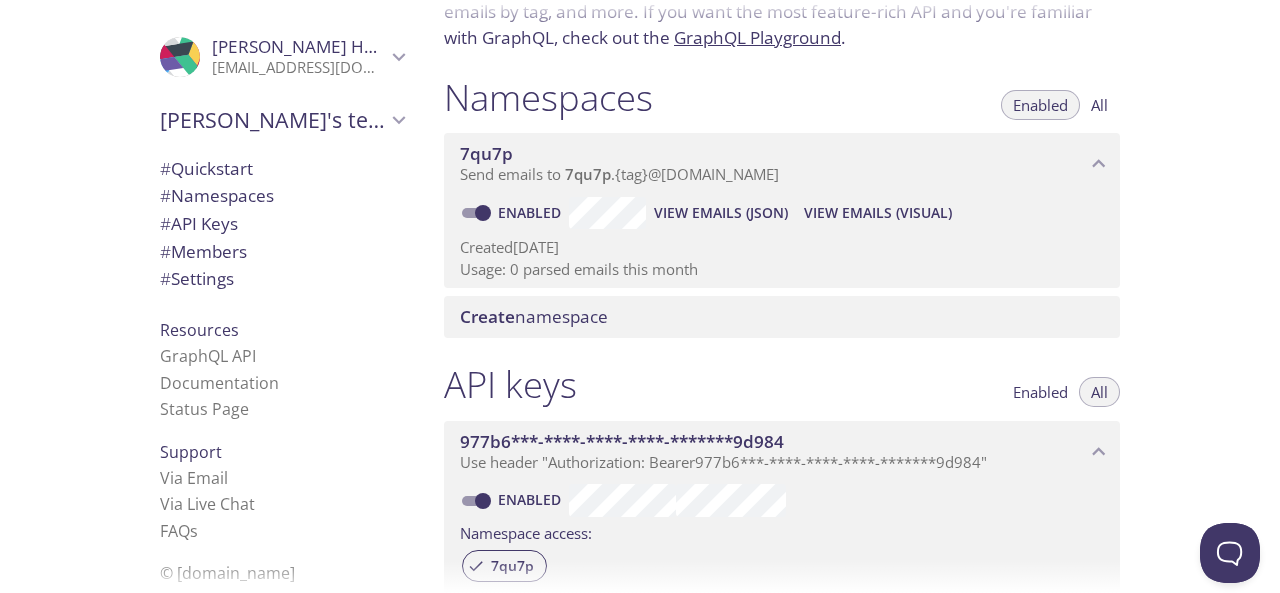 click on "All" at bounding box center (1099, 105) 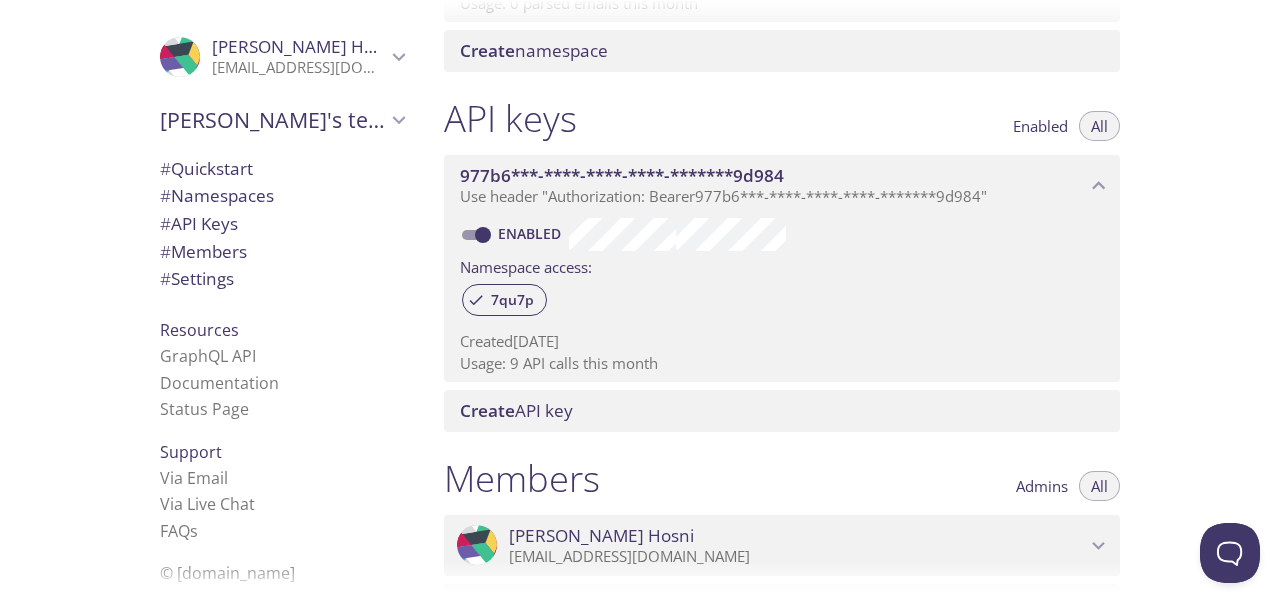 scroll, scrollTop: 629, scrollLeft: 0, axis: vertical 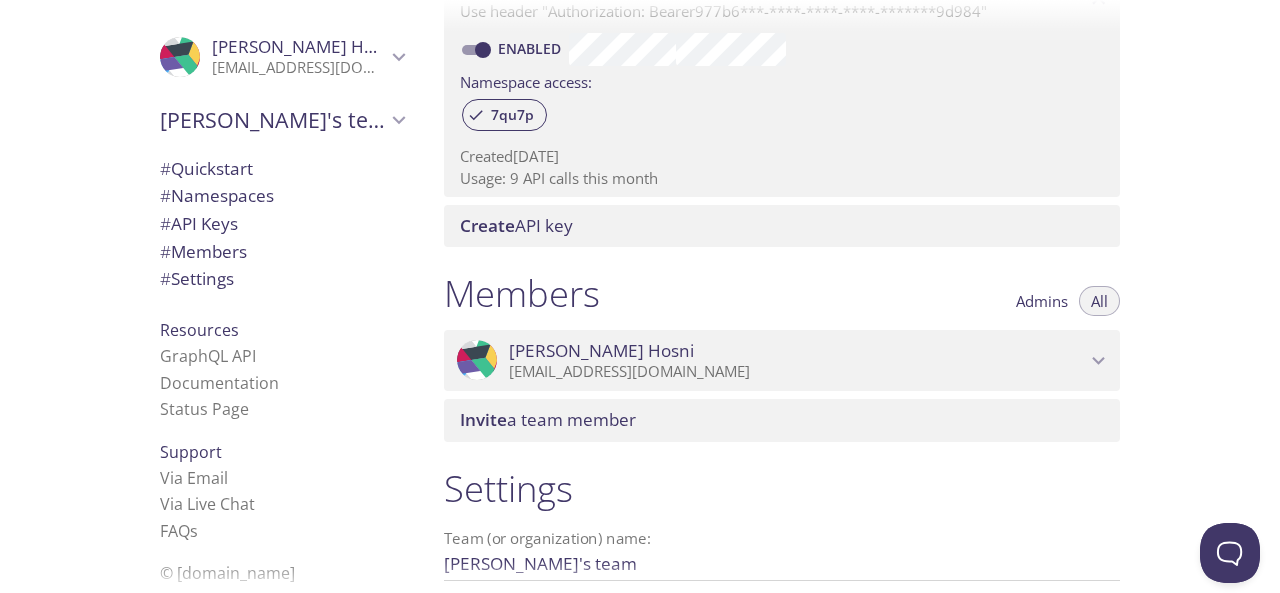 click on "Create  API key" at bounding box center (786, 226) 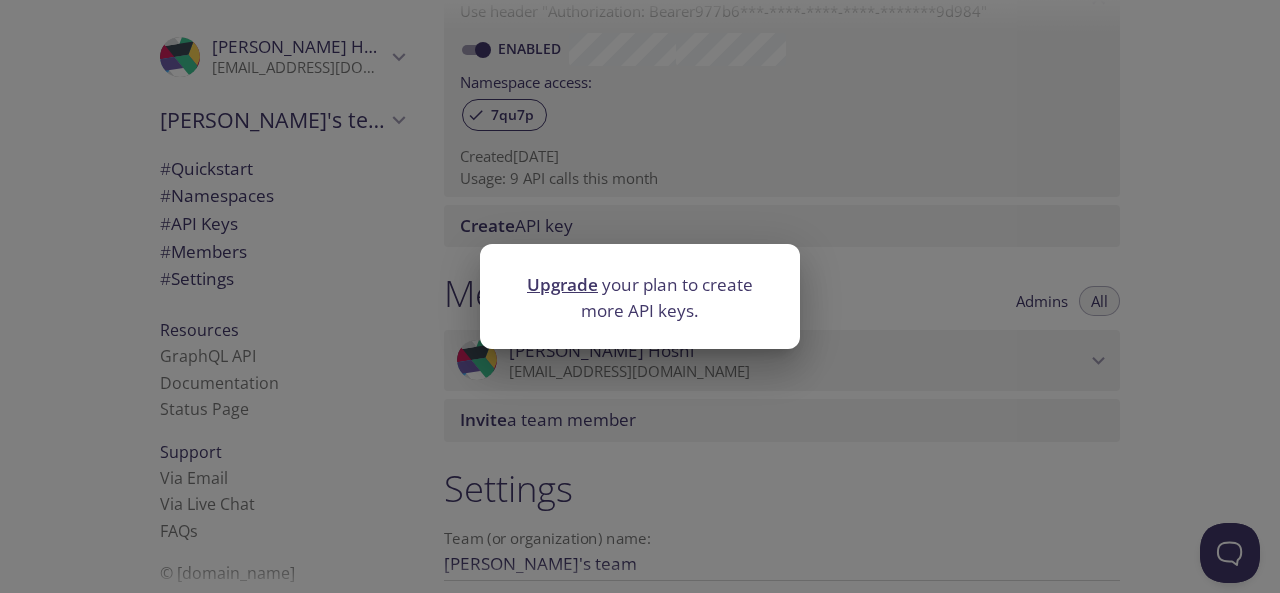 click on "Upgrade   your plan to create more API keys." at bounding box center [640, 296] 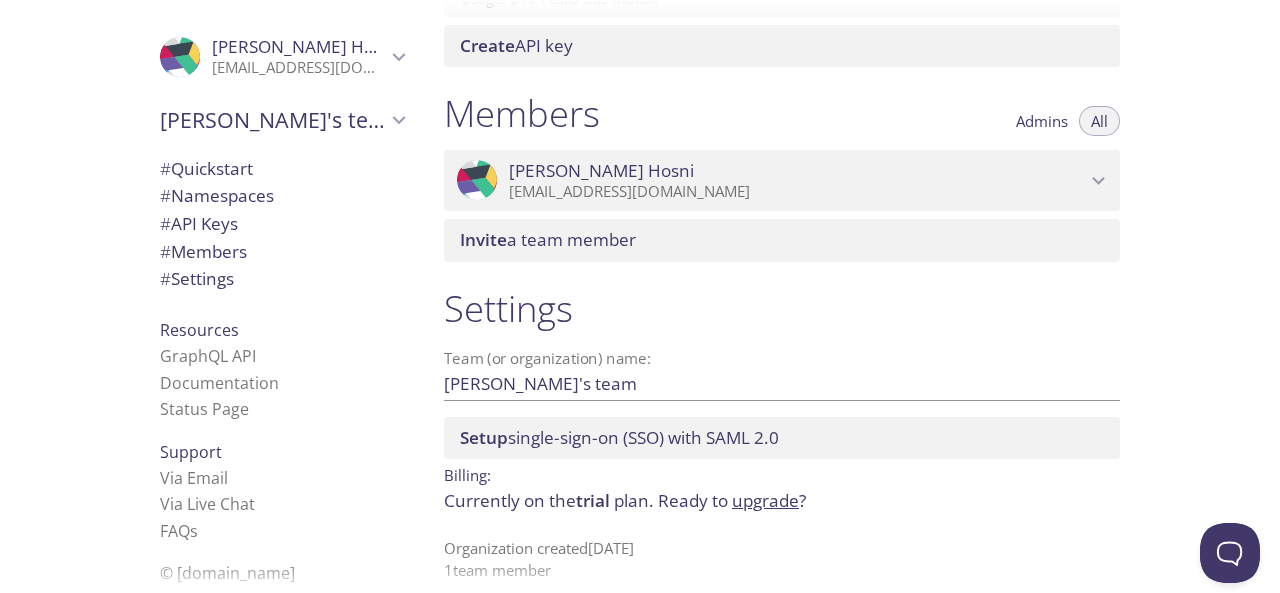 scroll, scrollTop: 828, scrollLeft: 0, axis: vertical 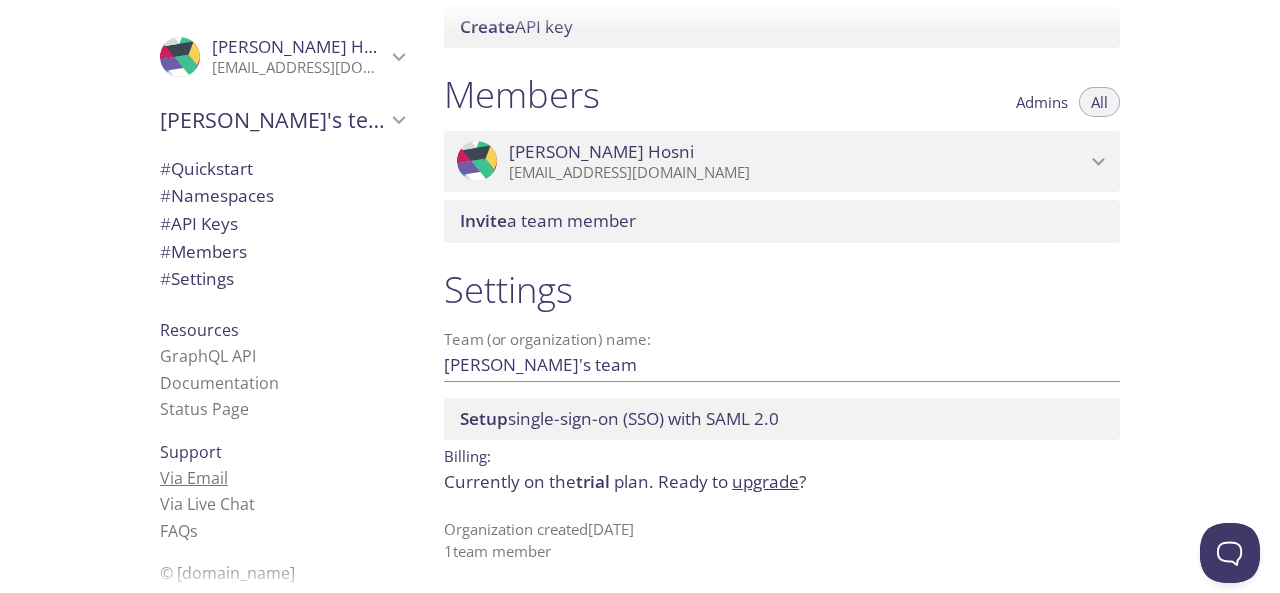 click on "Via Email" at bounding box center [194, 478] 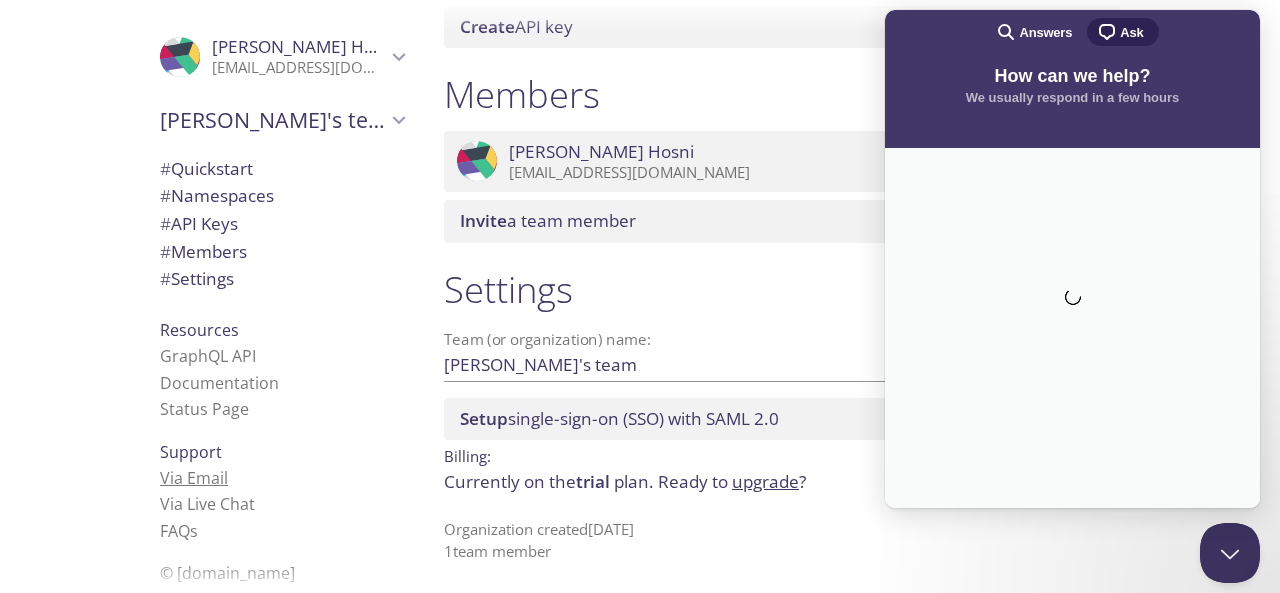 scroll, scrollTop: 0, scrollLeft: 0, axis: both 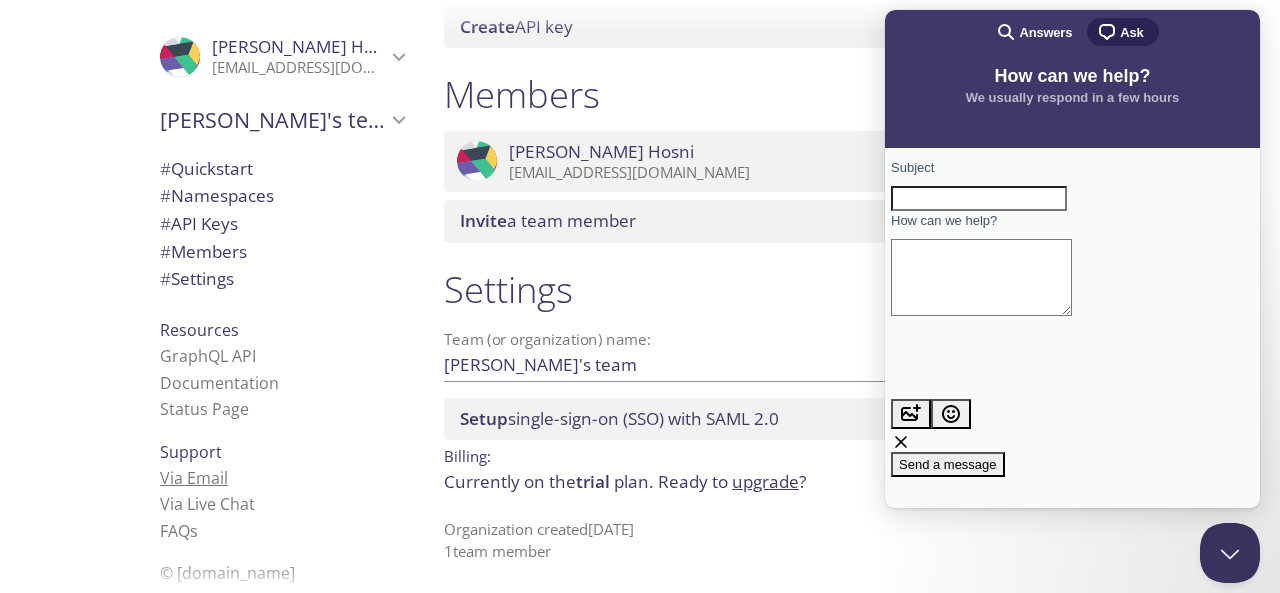 click on "Via Email" at bounding box center (194, 478) 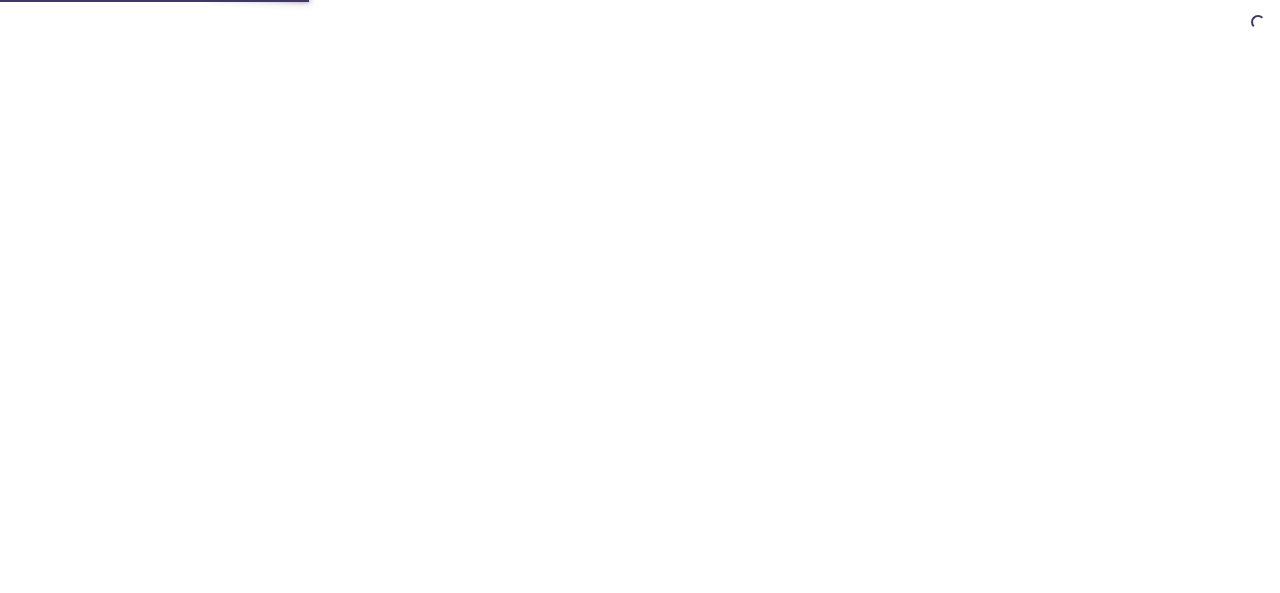 scroll, scrollTop: 0, scrollLeft: 0, axis: both 